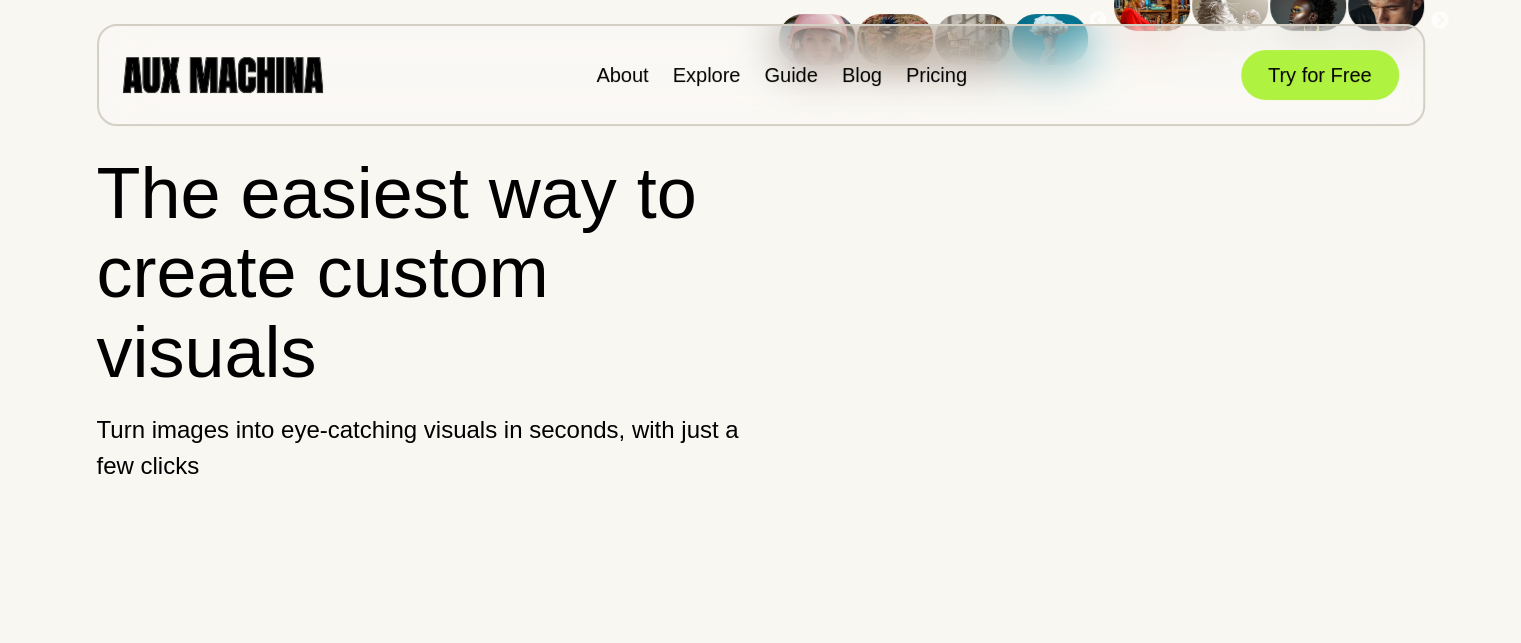 scroll, scrollTop: 0, scrollLeft: 0, axis: both 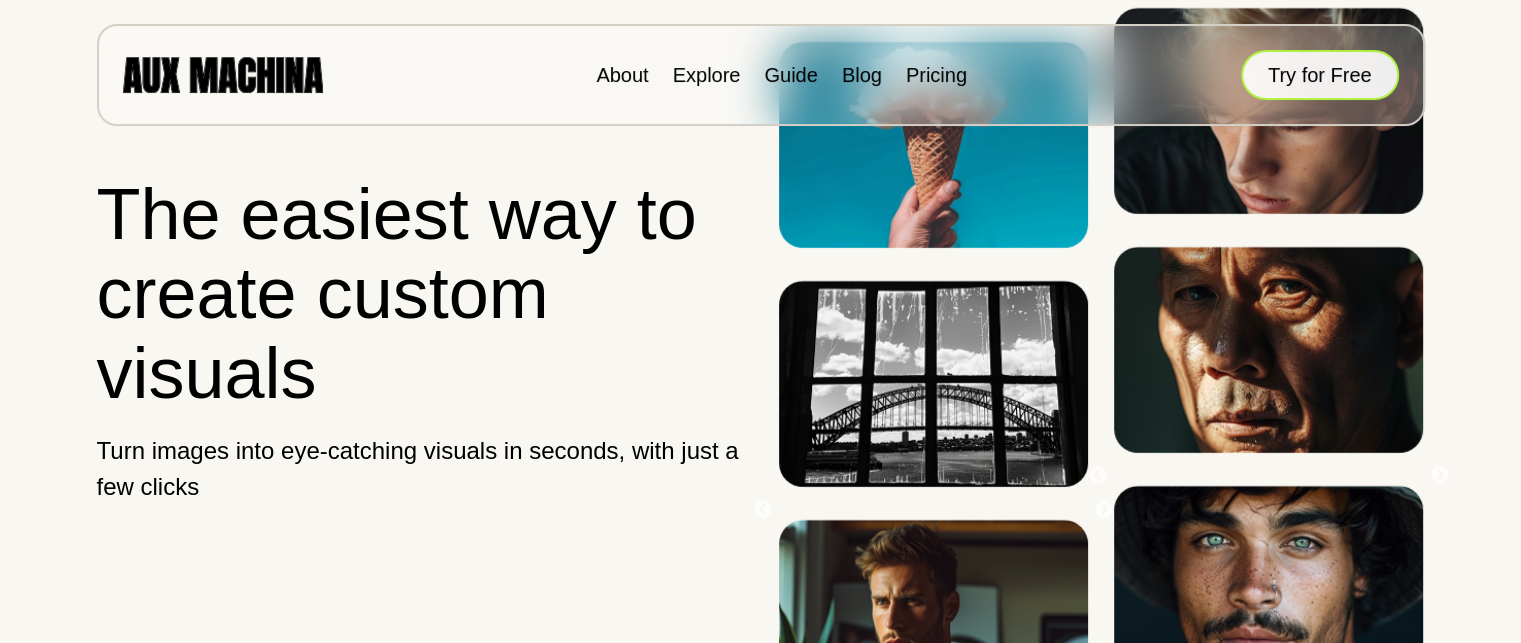 click on "Try for Free" at bounding box center [1320, 75] 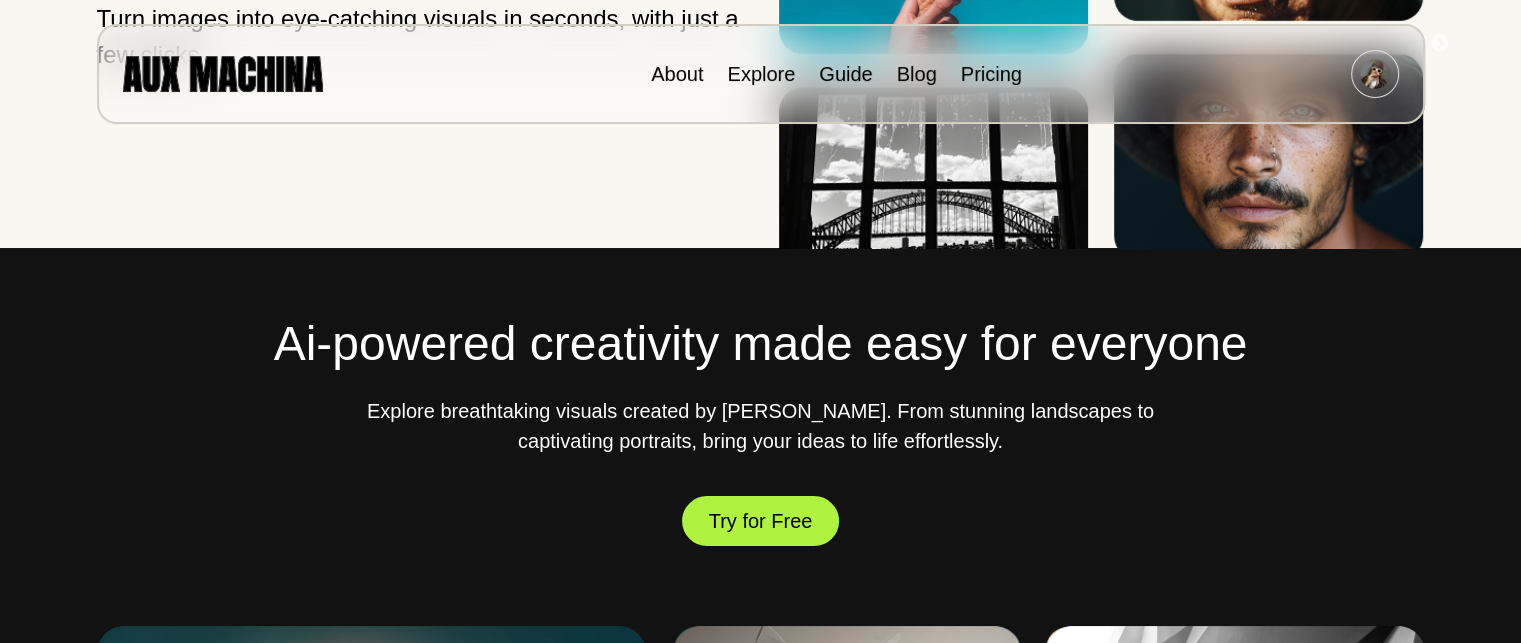 scroll, scrollTop: 500, scrollLeft: 0, axis: vertical 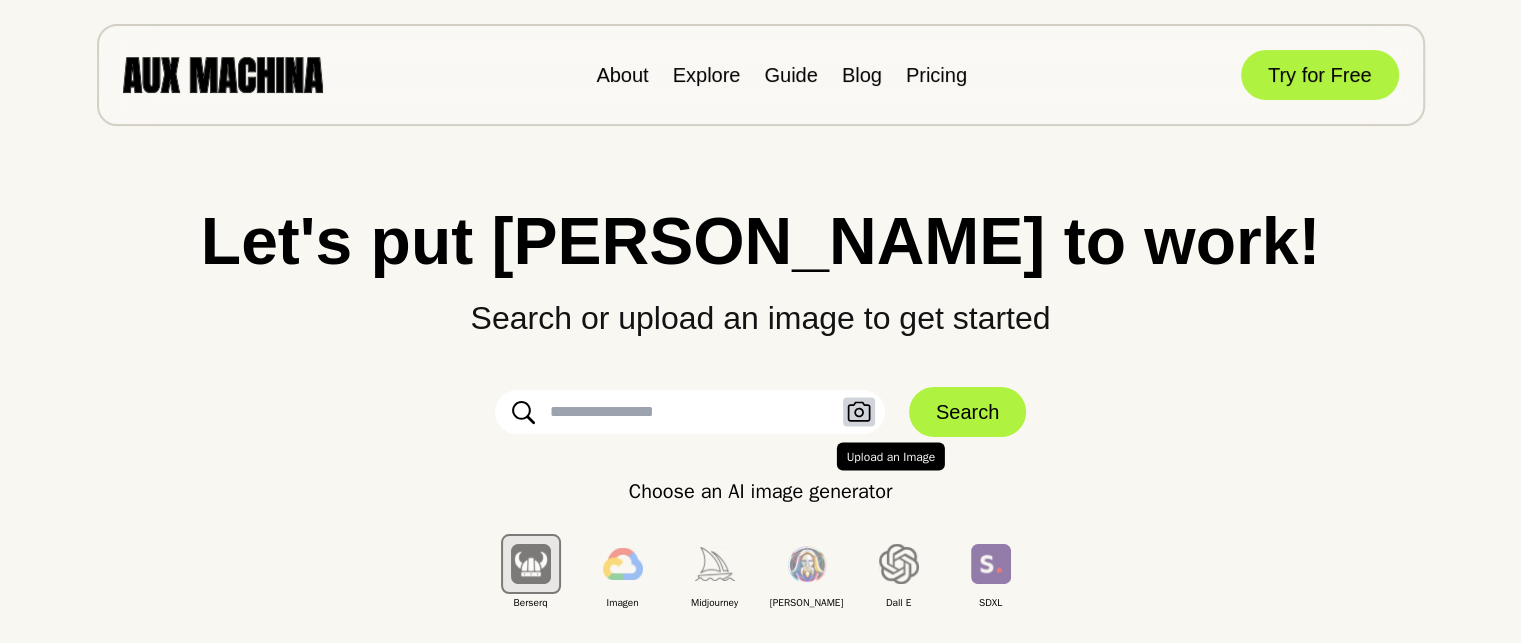 click 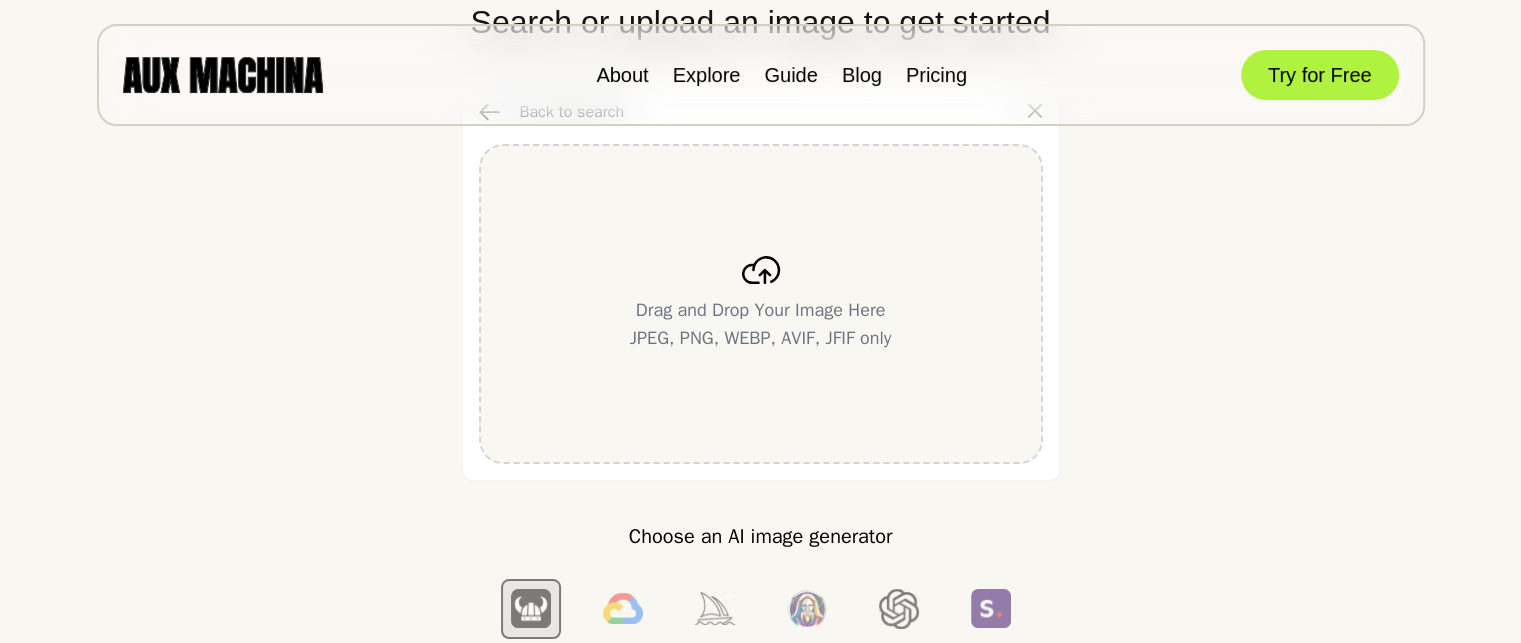 scroll, scrollTop: 300, scrollLeft: 0, axis: vertical 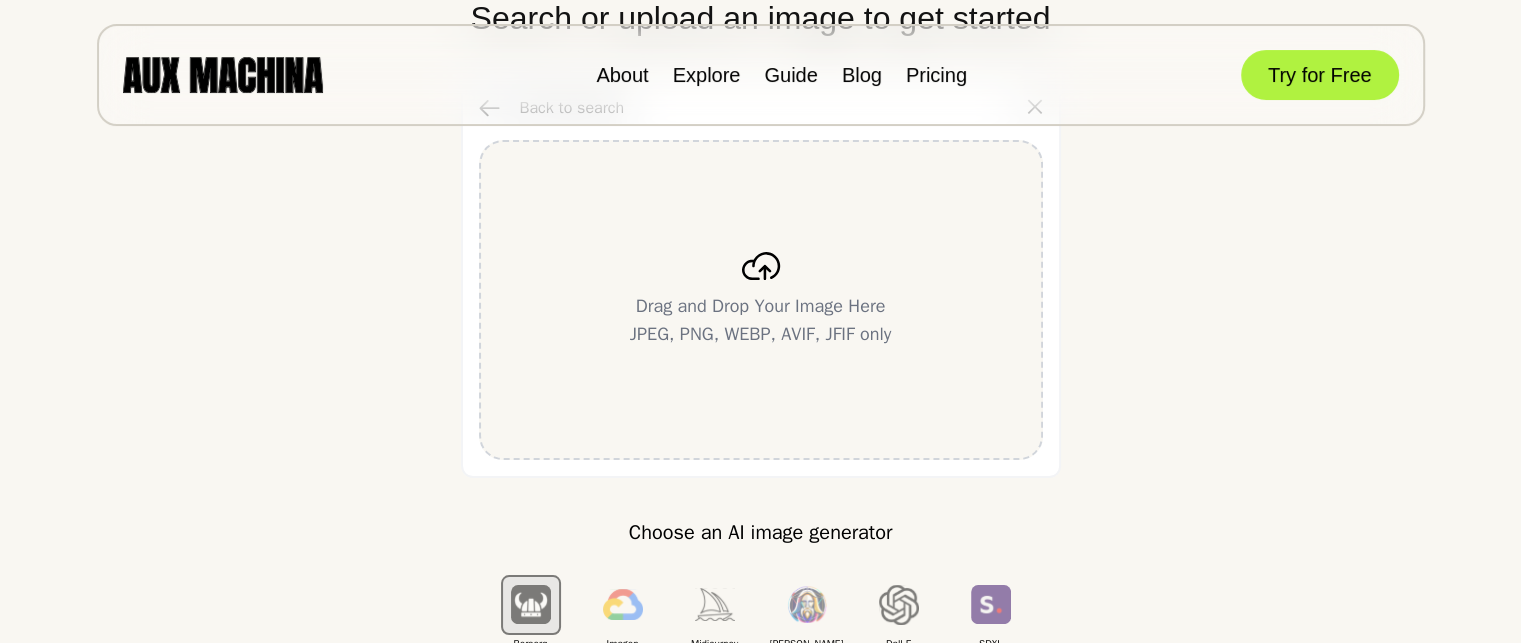 click on "Drag and Drop Your Image Here JPEG, PNG, WEBP, AVIF, JFIF only" at bounding box center (760, 320) 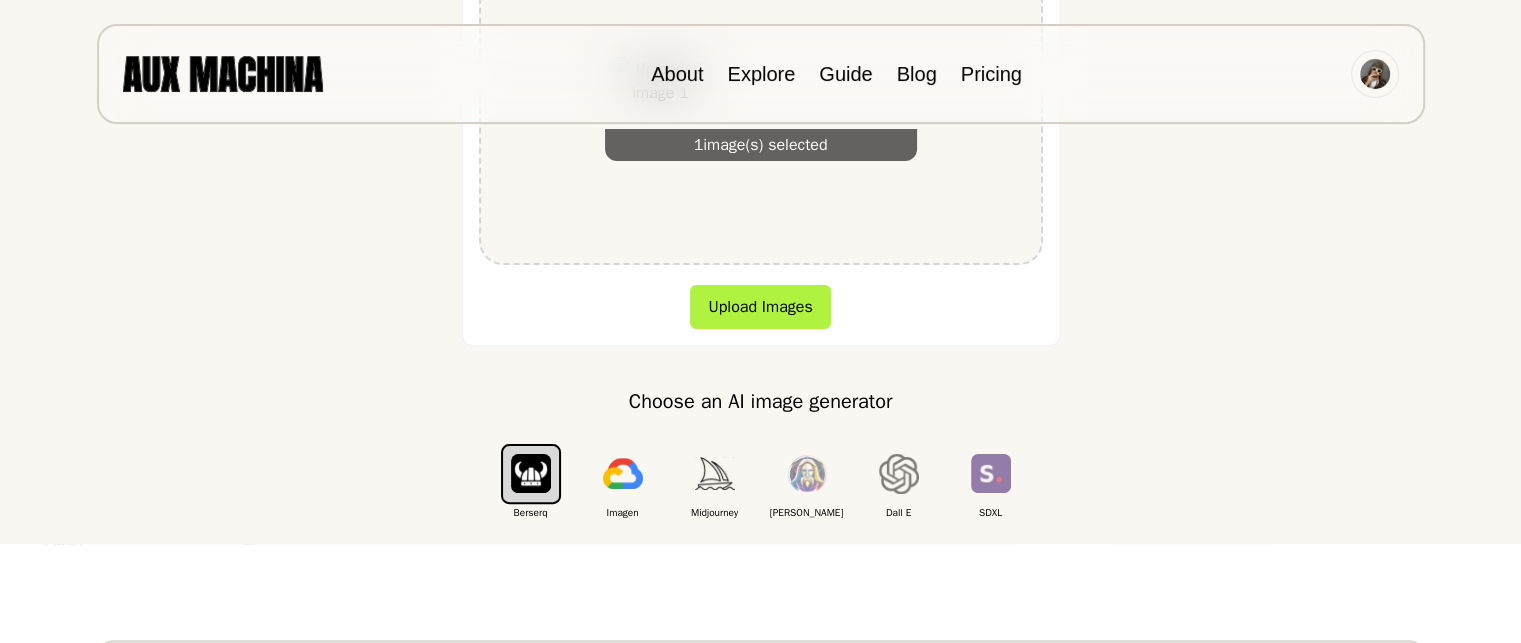 scroll, scrollTop: 500, scrollLeft: 0, axis: vertical 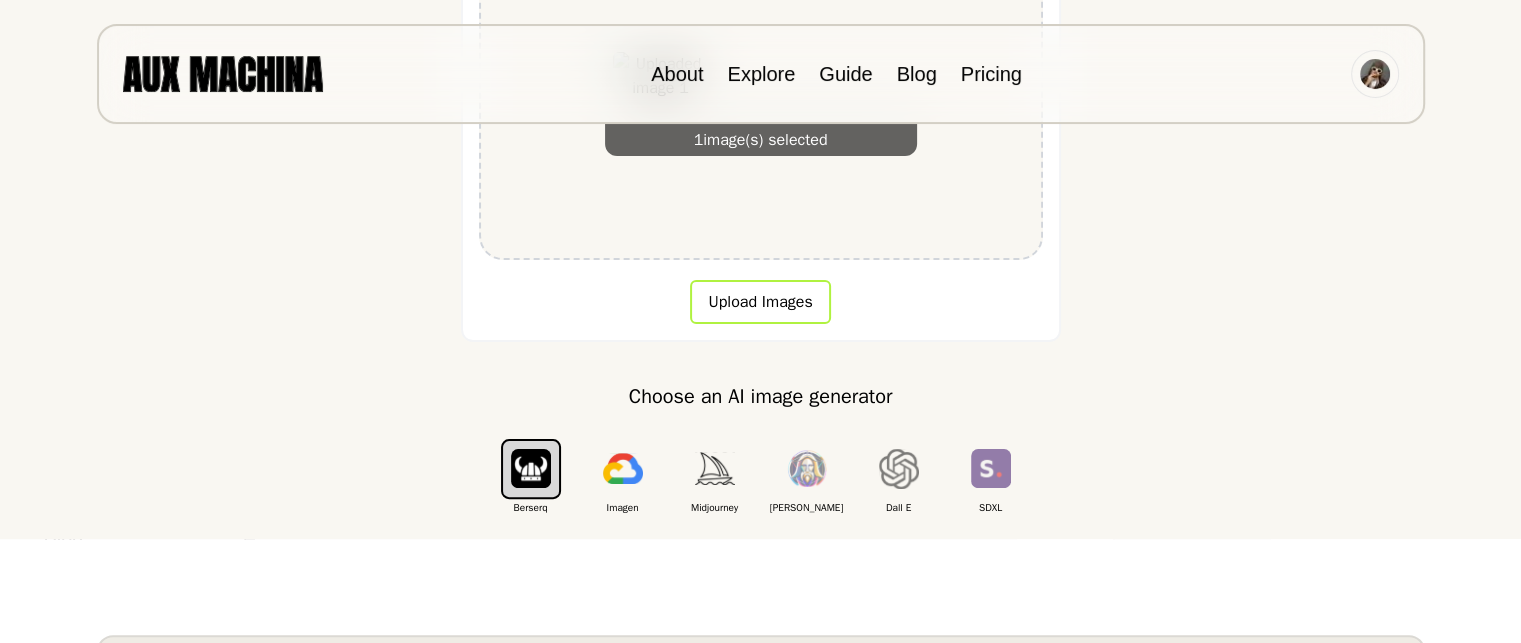 click on "Upload Images" at bounding box center (760, 302) 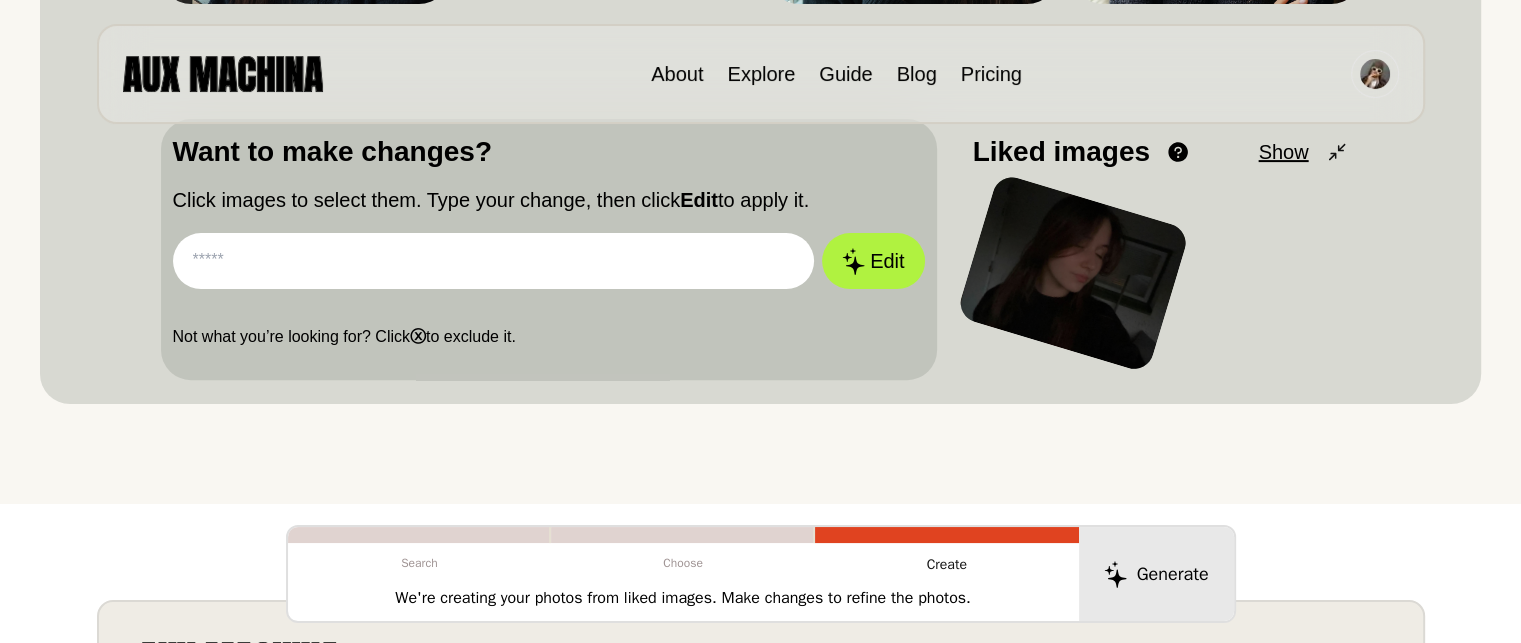 scroll, scrollTop: 600, scrollLeft: 0, axis: vertical 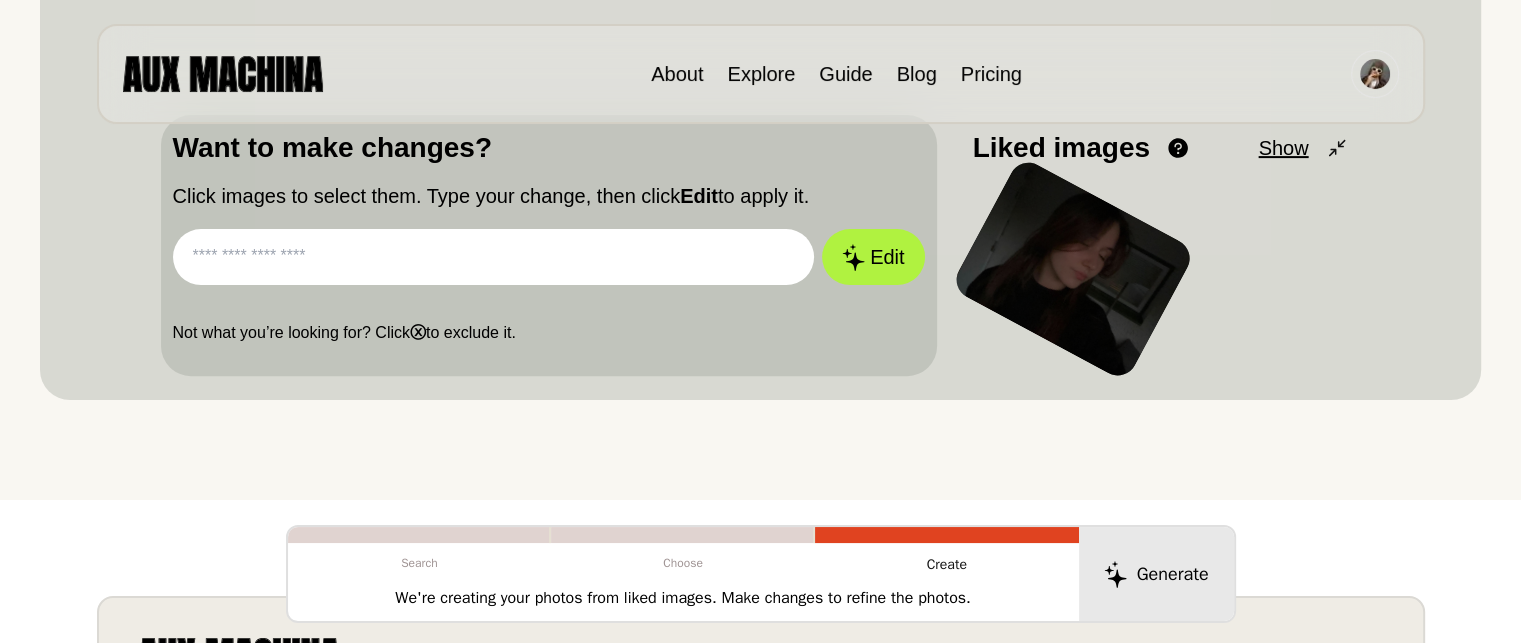 click at bounding box center (1072, 269) 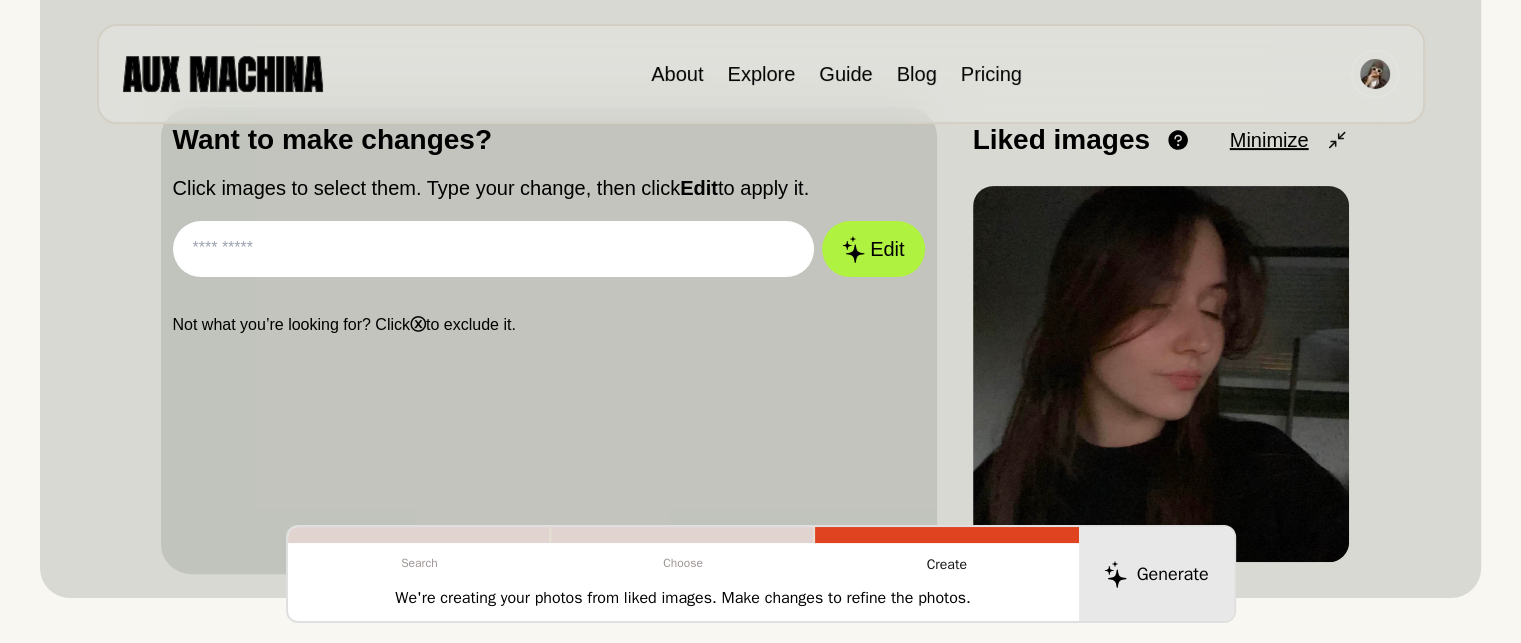 scroll, scrollTop: 600, scrollLeft: 0, axis: vertical 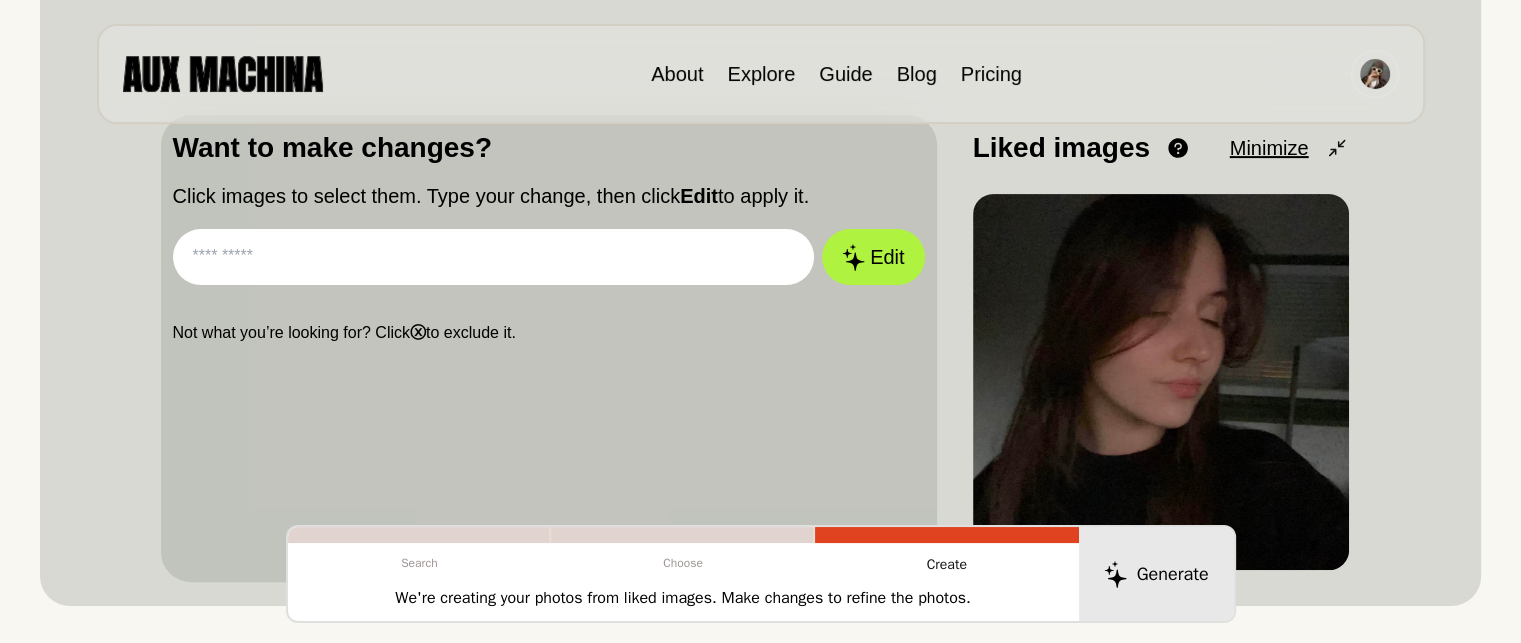 click at bounding box center [494, 257] 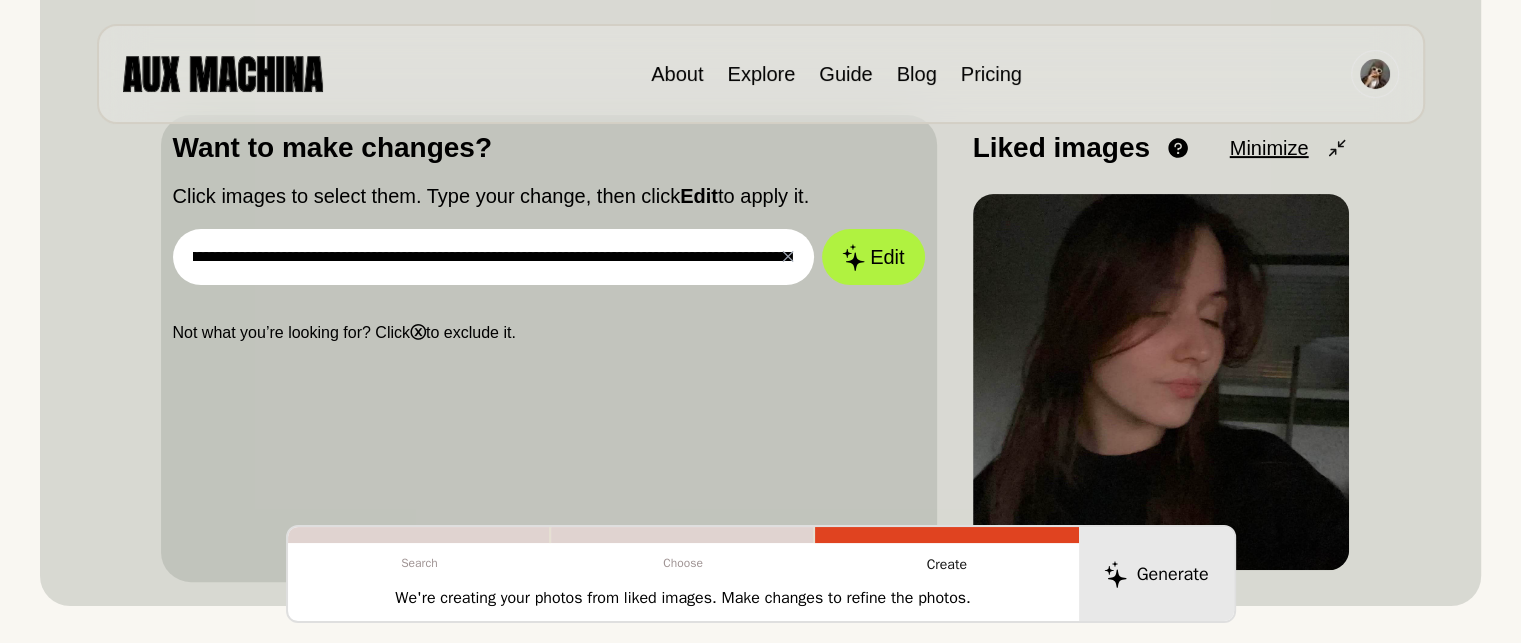 scroll, scrollTop: 0, scrollLeft: 127, axis: horizontal 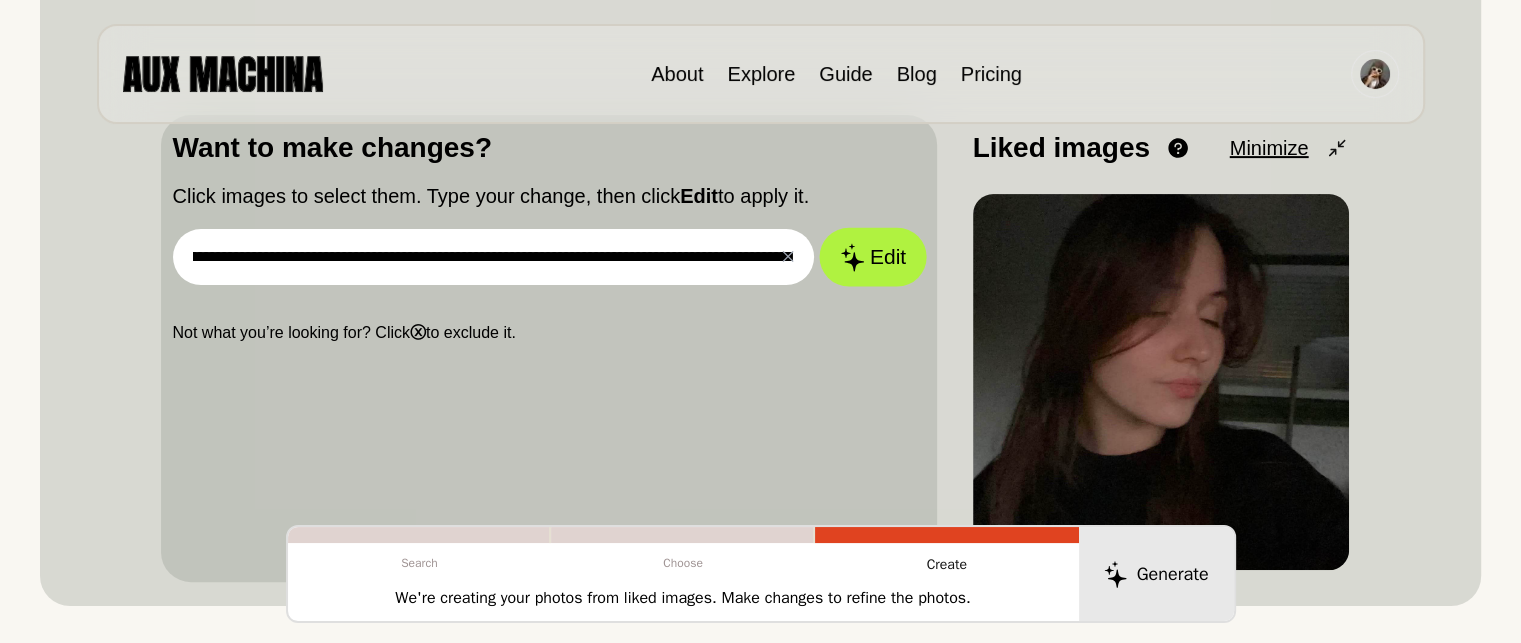 type on "**********" 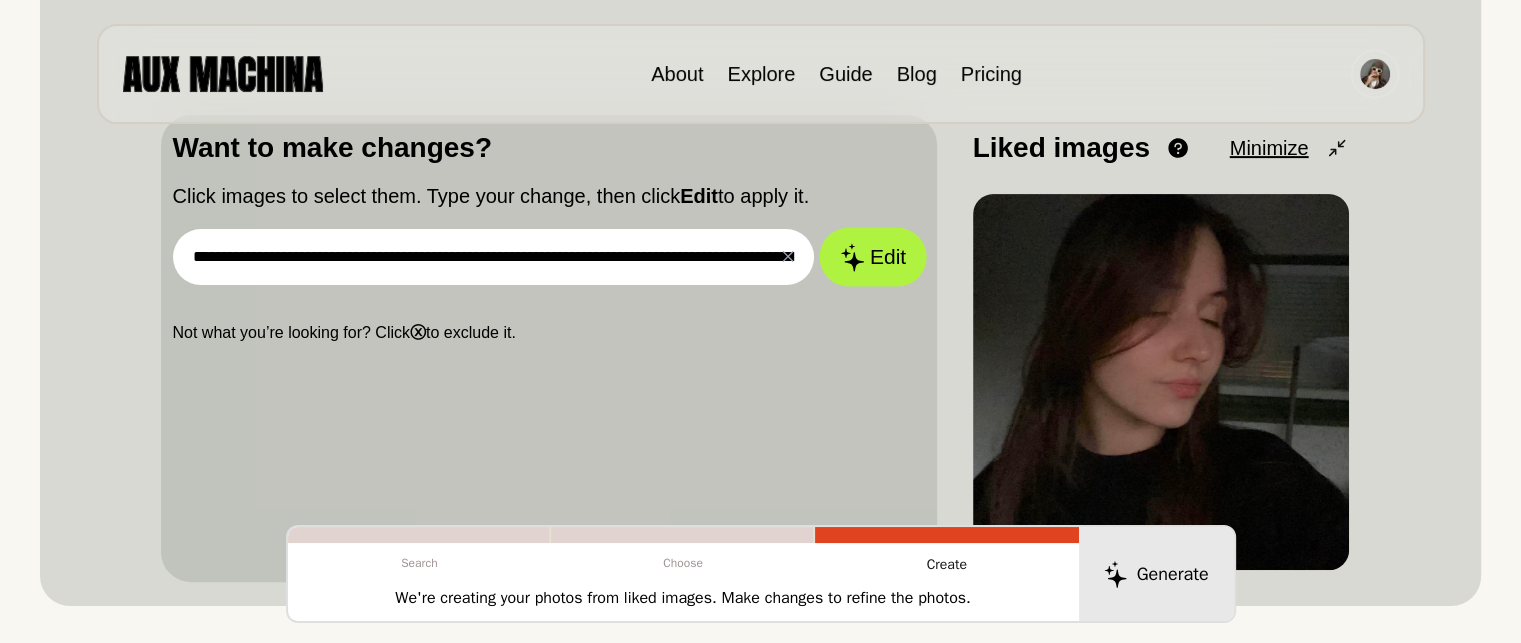 click 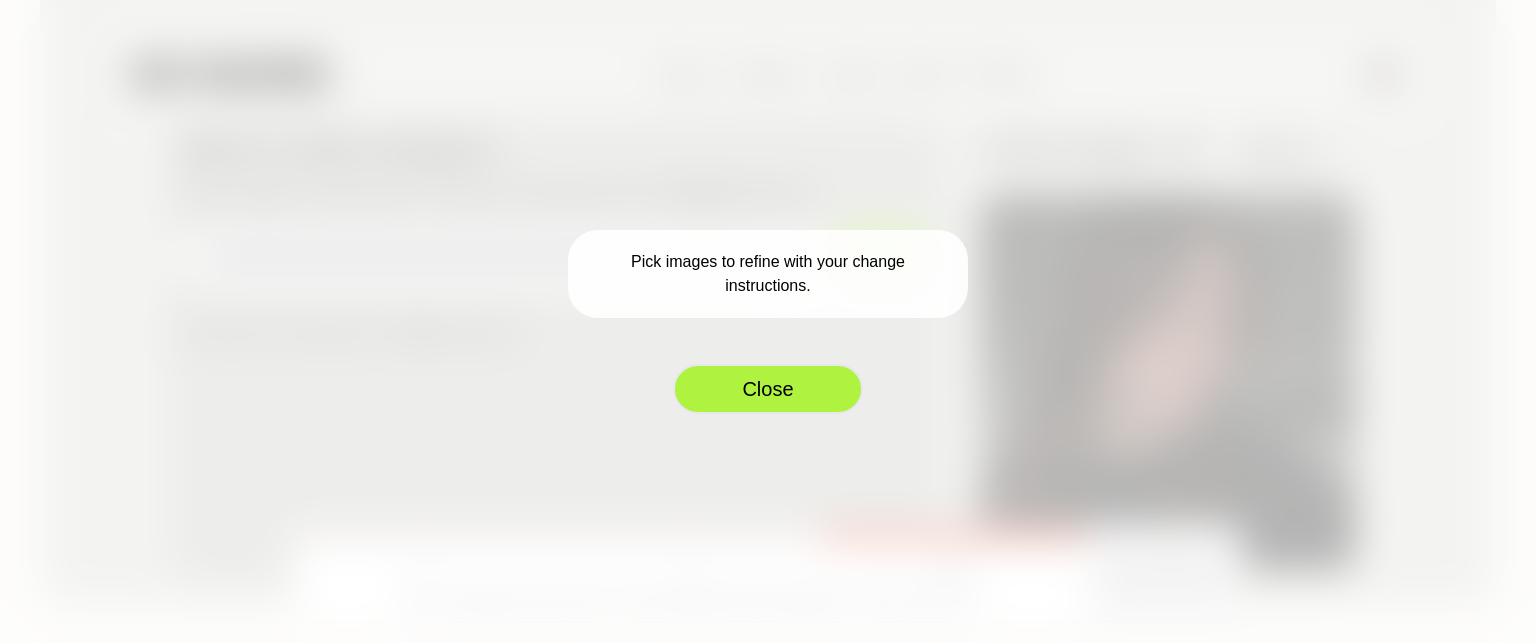 click on "Close" at bounding box center (768, 389) 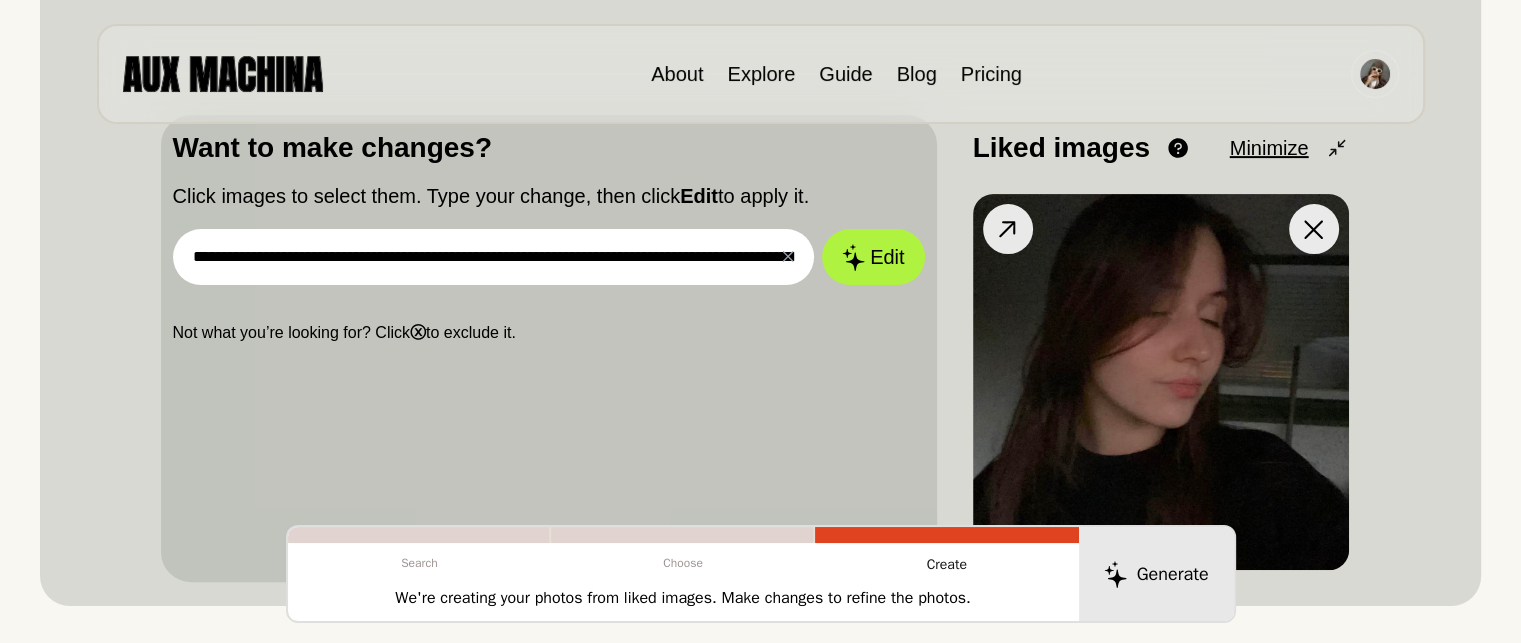 click at bounding box center (1161, 382) 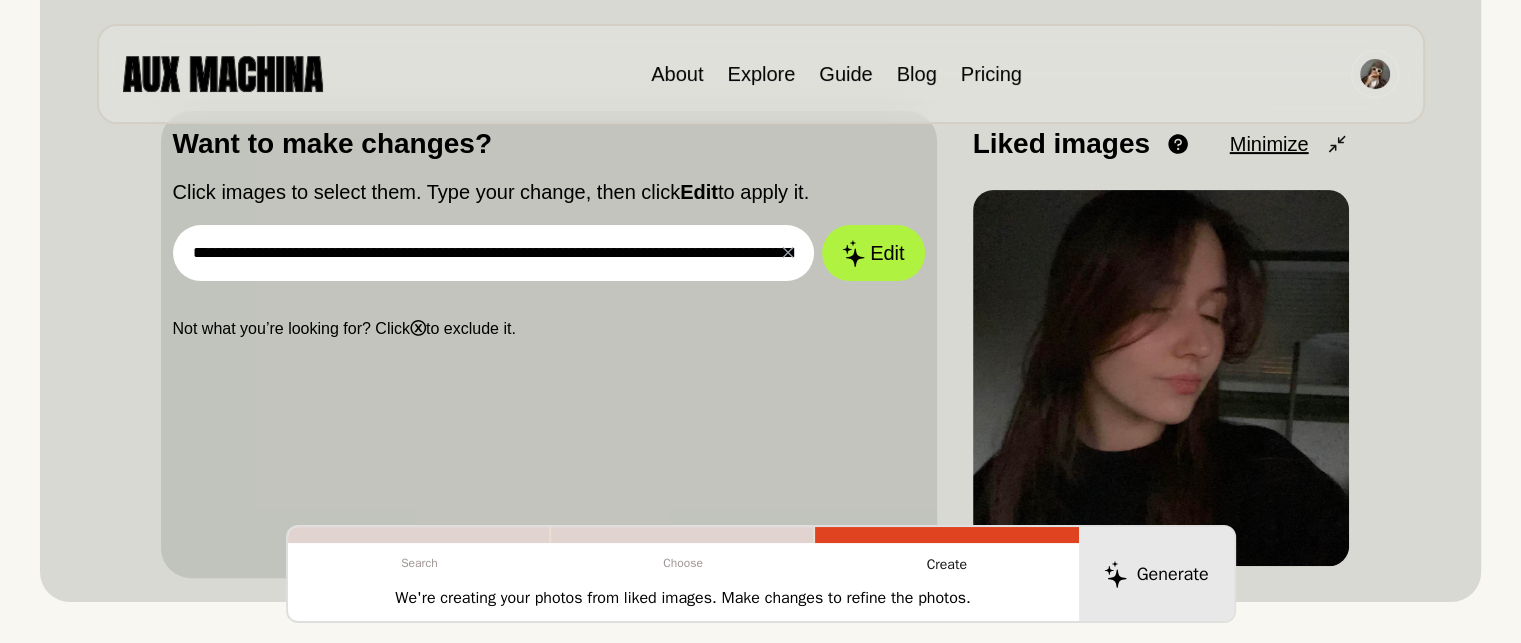 scroll, scrollTop: 600, scrollLeft: 0, axis: vertical 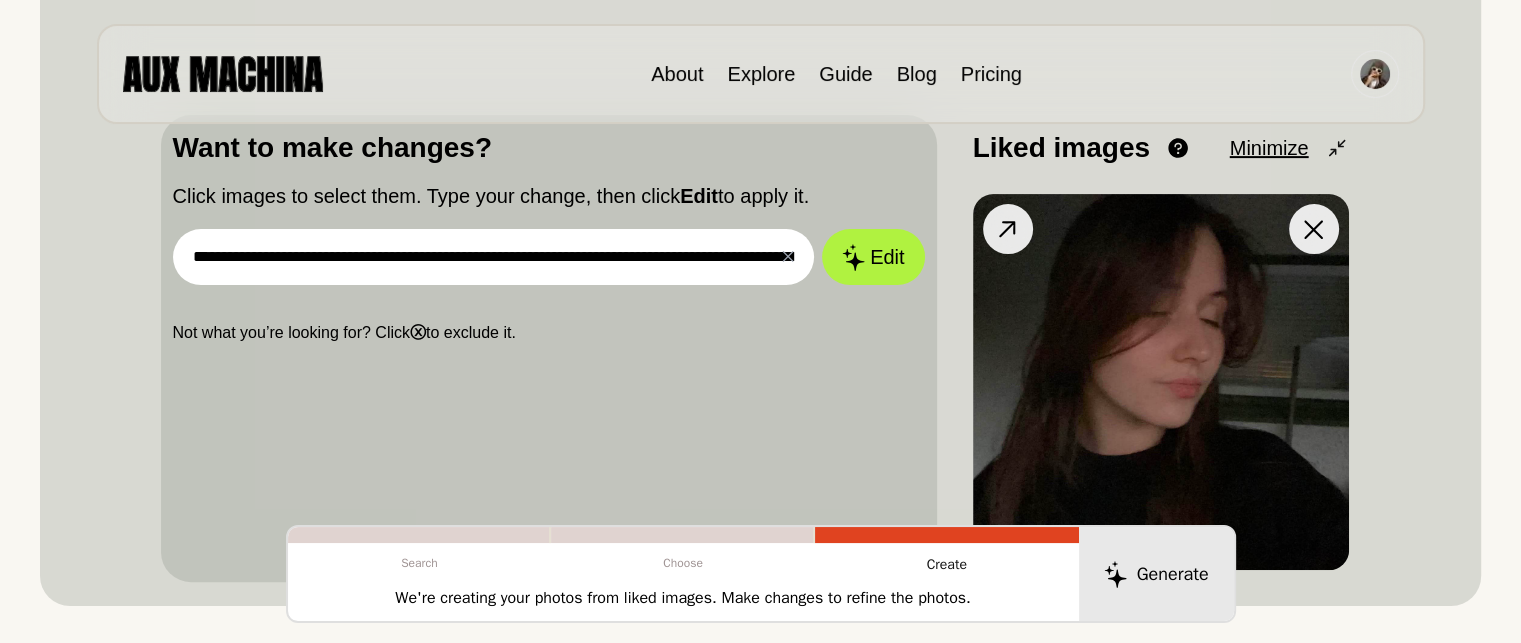 click at bounding box center (1161, 382) 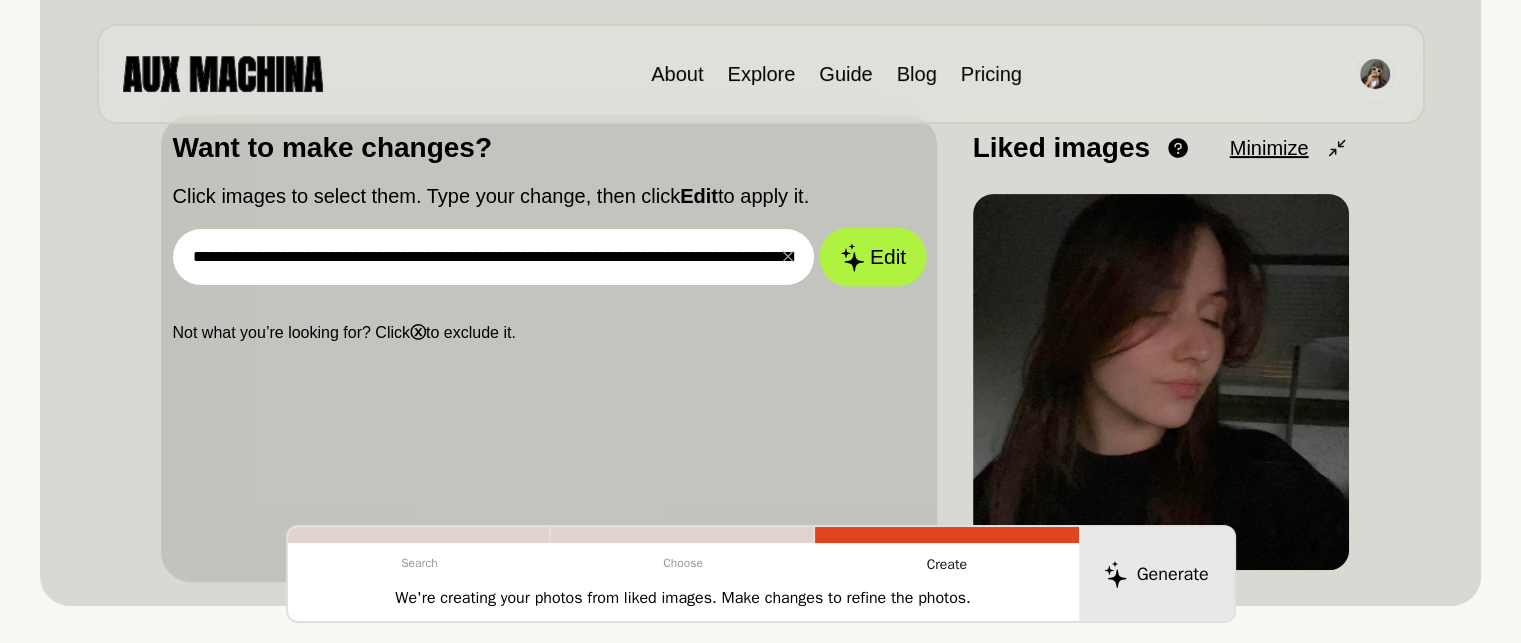 click 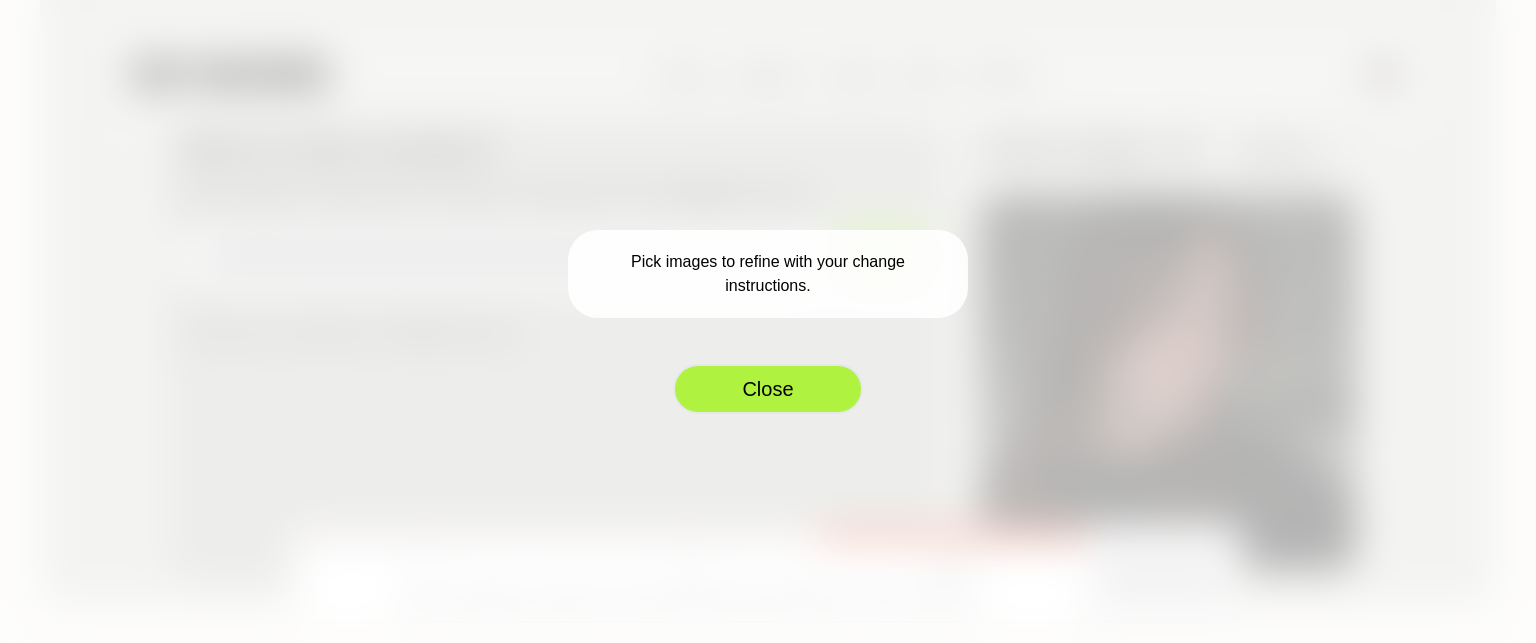 click on "Close" at bounding box center (768, 389) 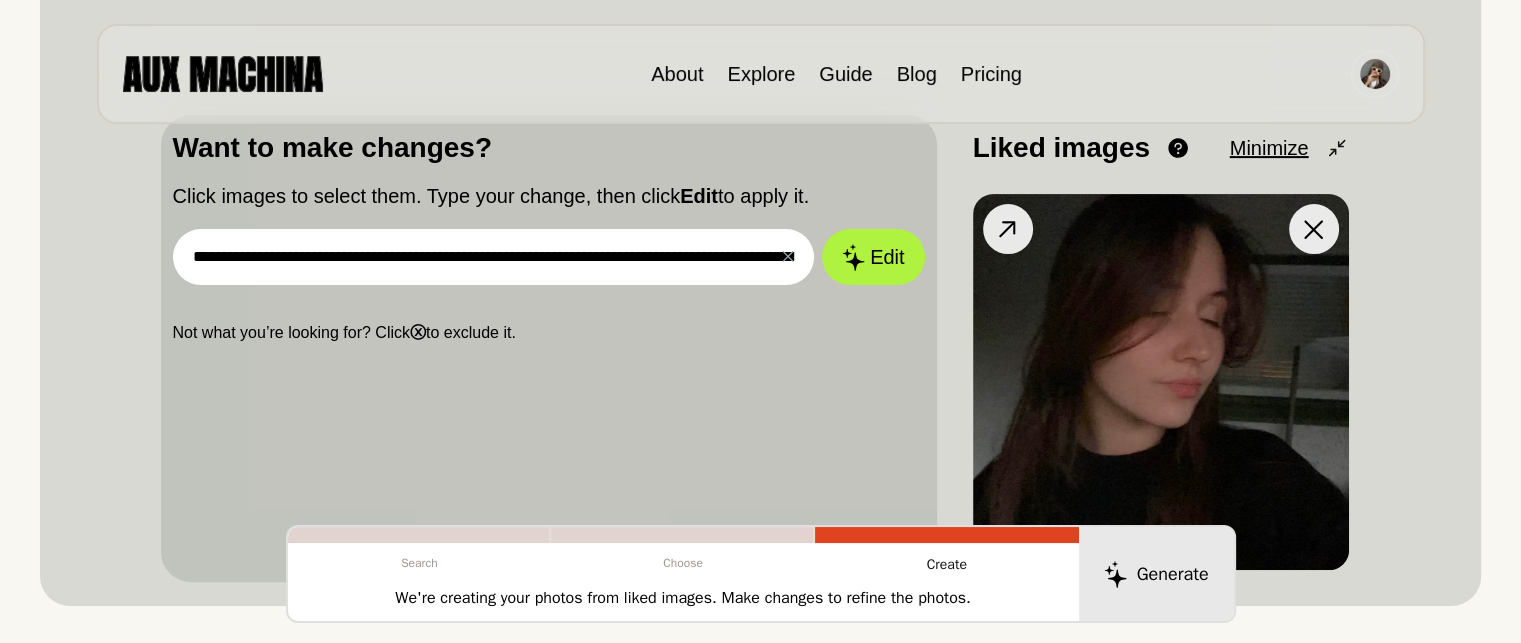 click at bounding box center (1161, 382) 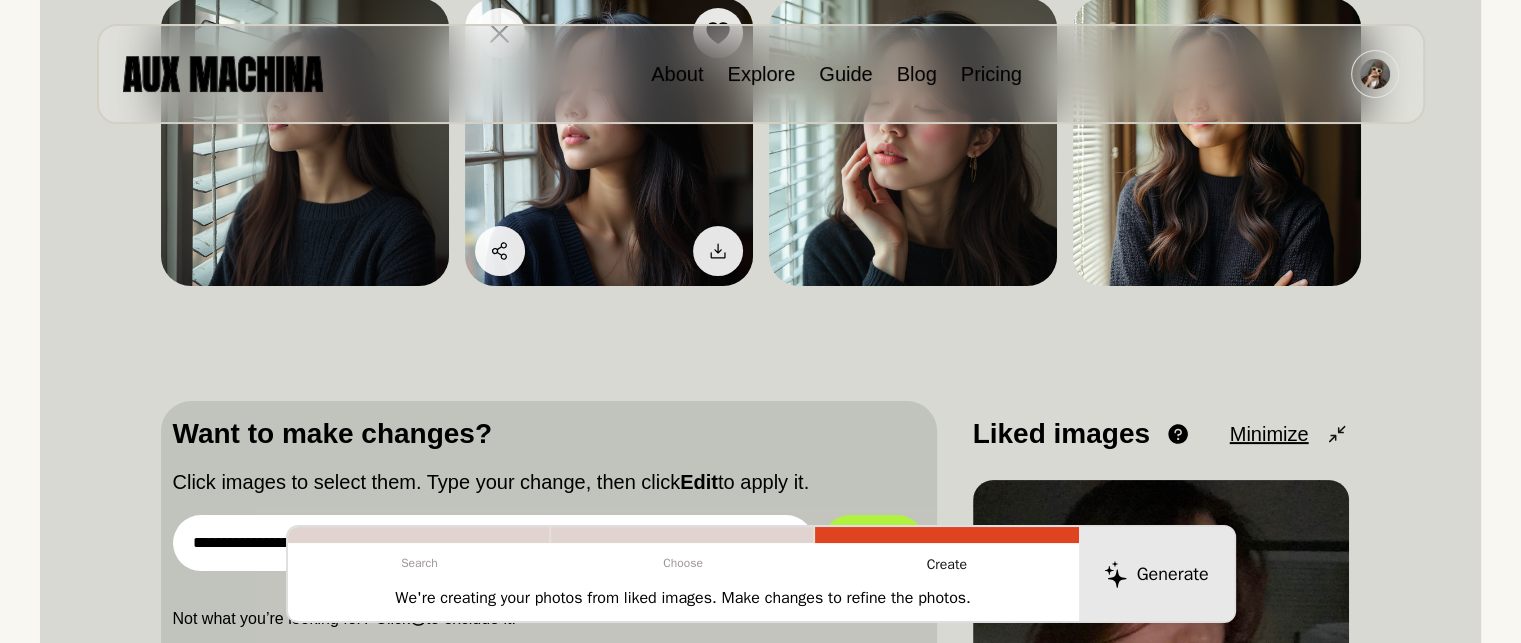 scroll, scrollTop: 656, scrollLeft: 0, axis: vertical 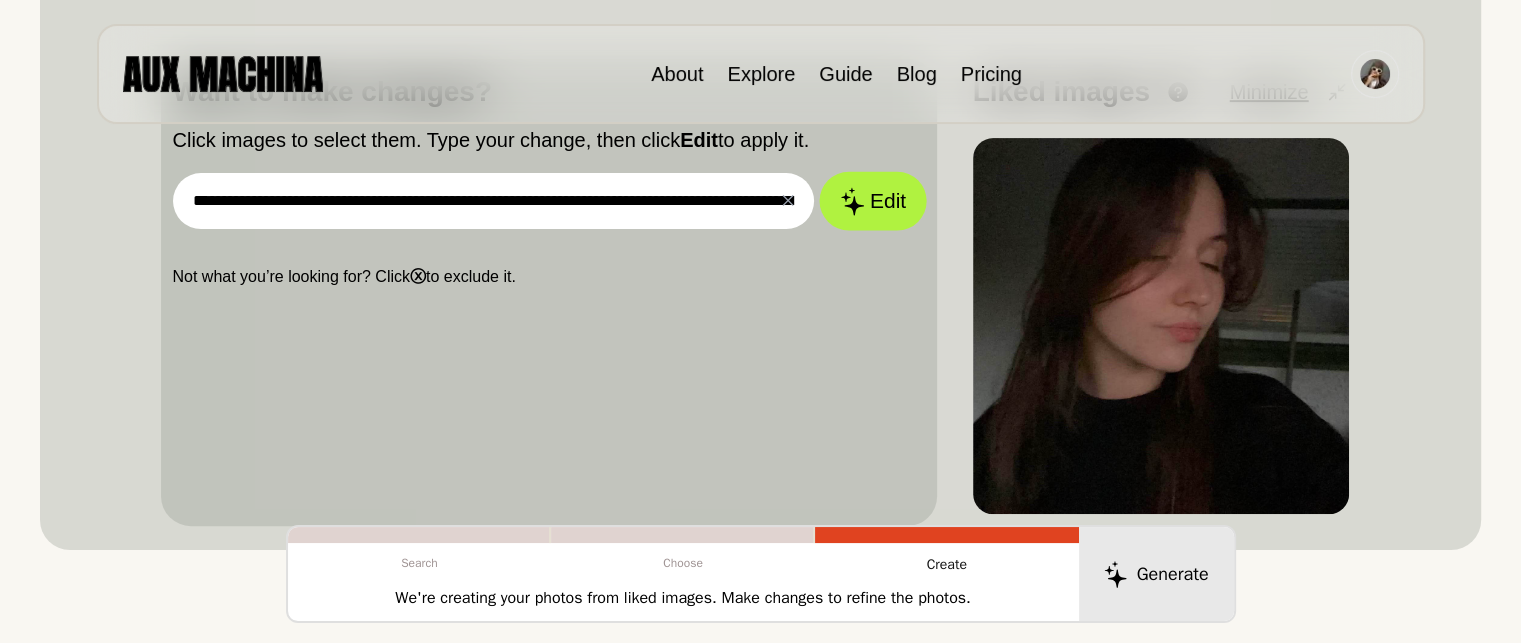 click on "Edit" at bounding box center [873, 201] 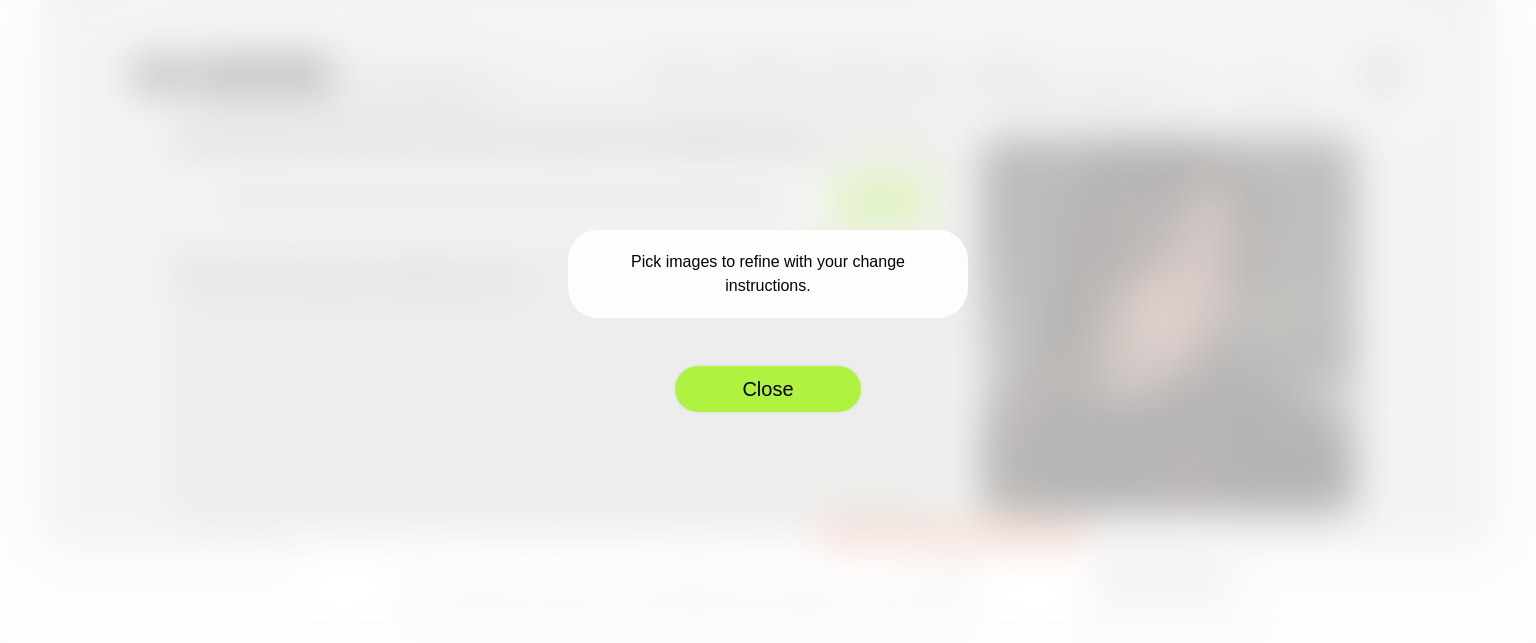 click on "Close" at bounding box center [768, 389] 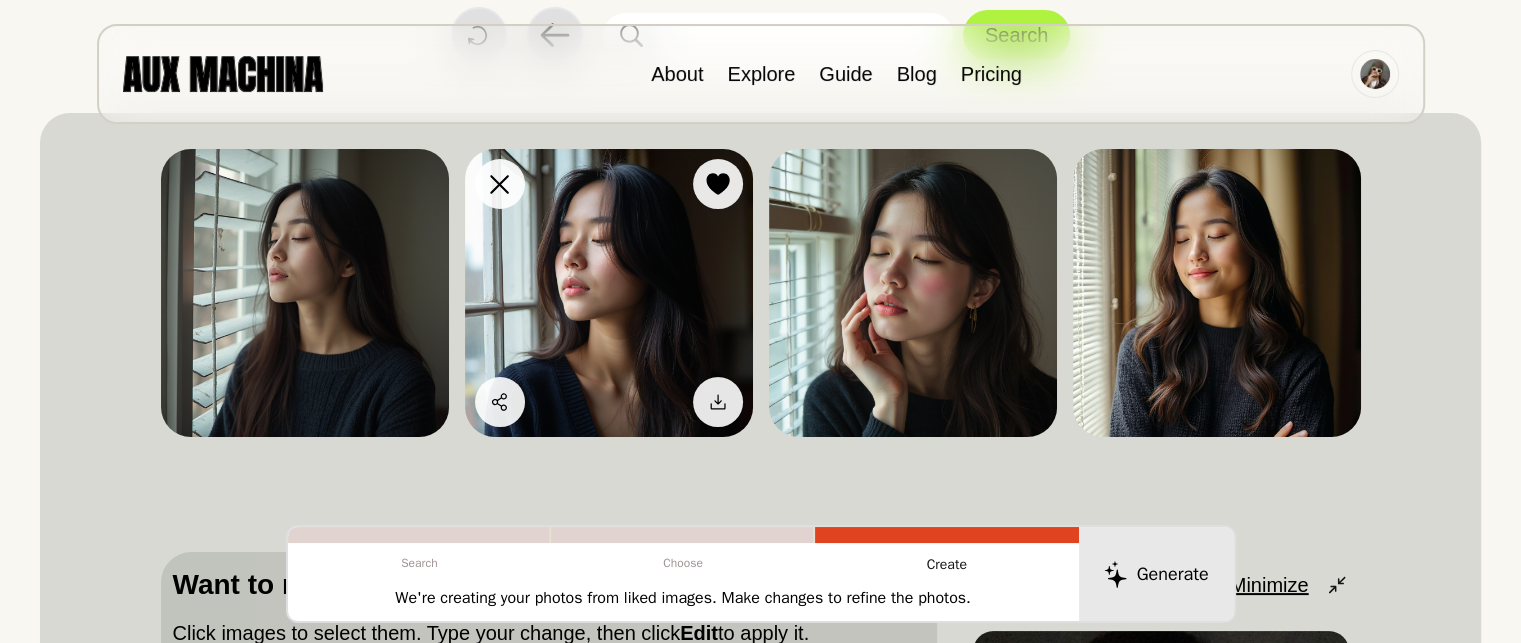 scroll, scrollTop: 156, scrollLeft: 0, axis: vertical 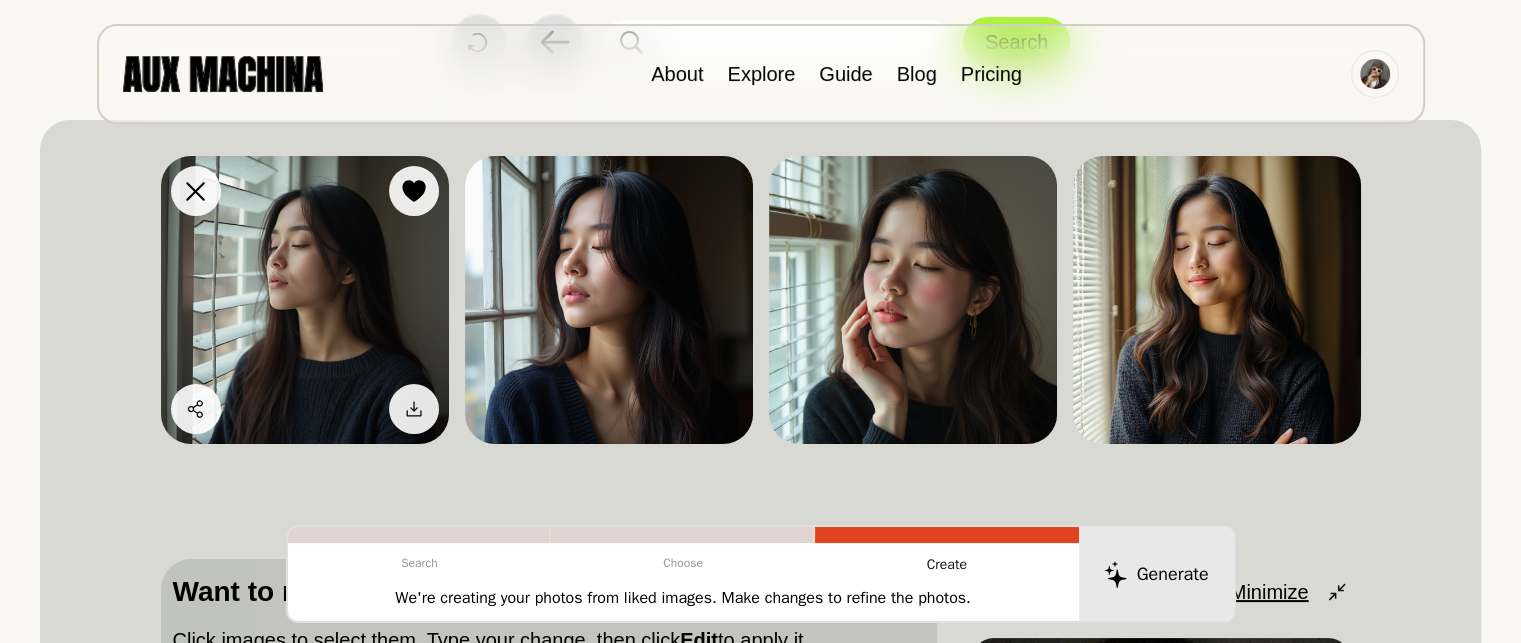 click at bounding box center [305, 300] 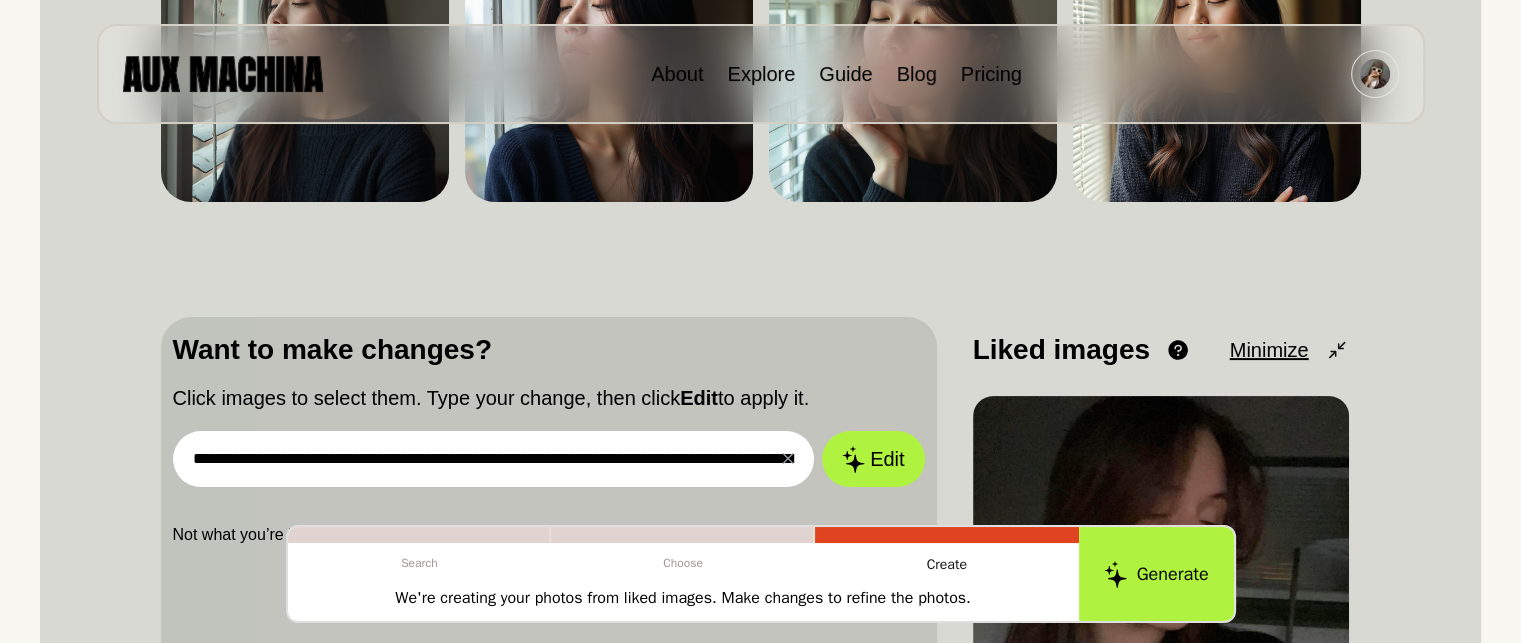 scroll, scrollTop: 456, scrollLeft: 0, axis: vertical 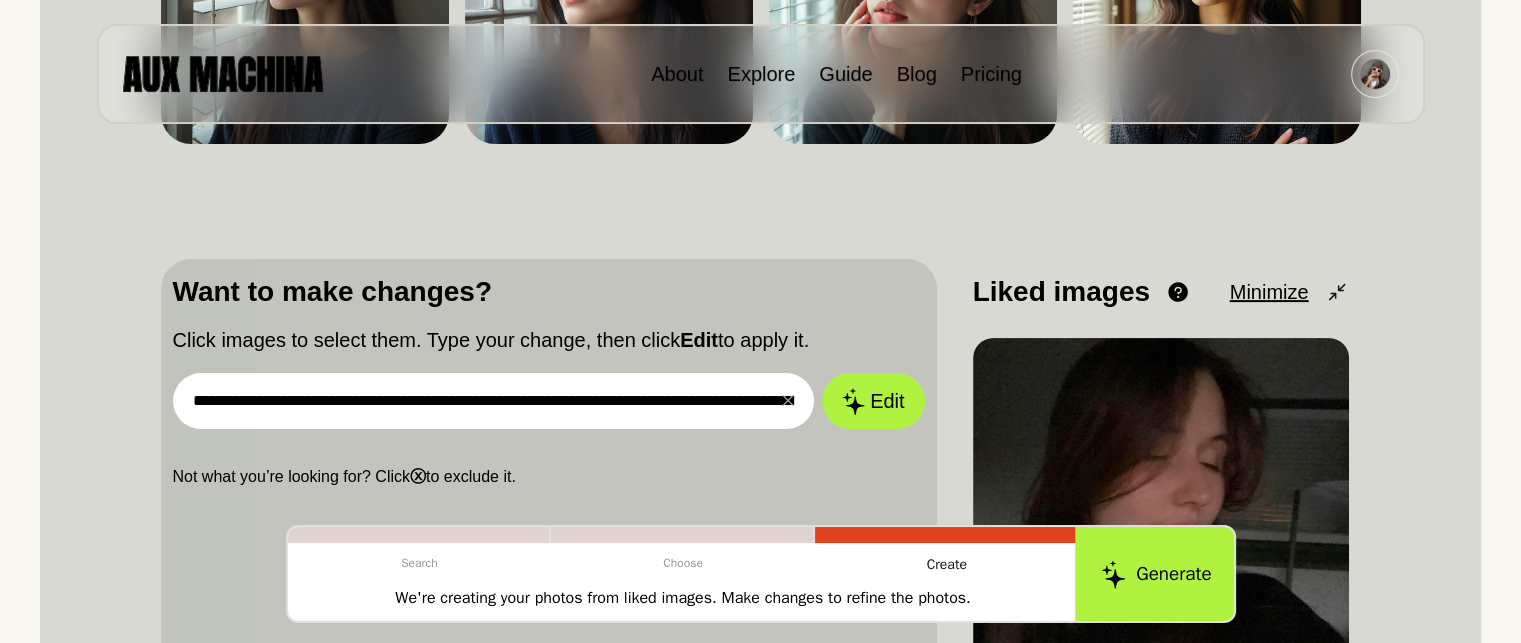 click on "Generate" at bounding box center [1156, 574] 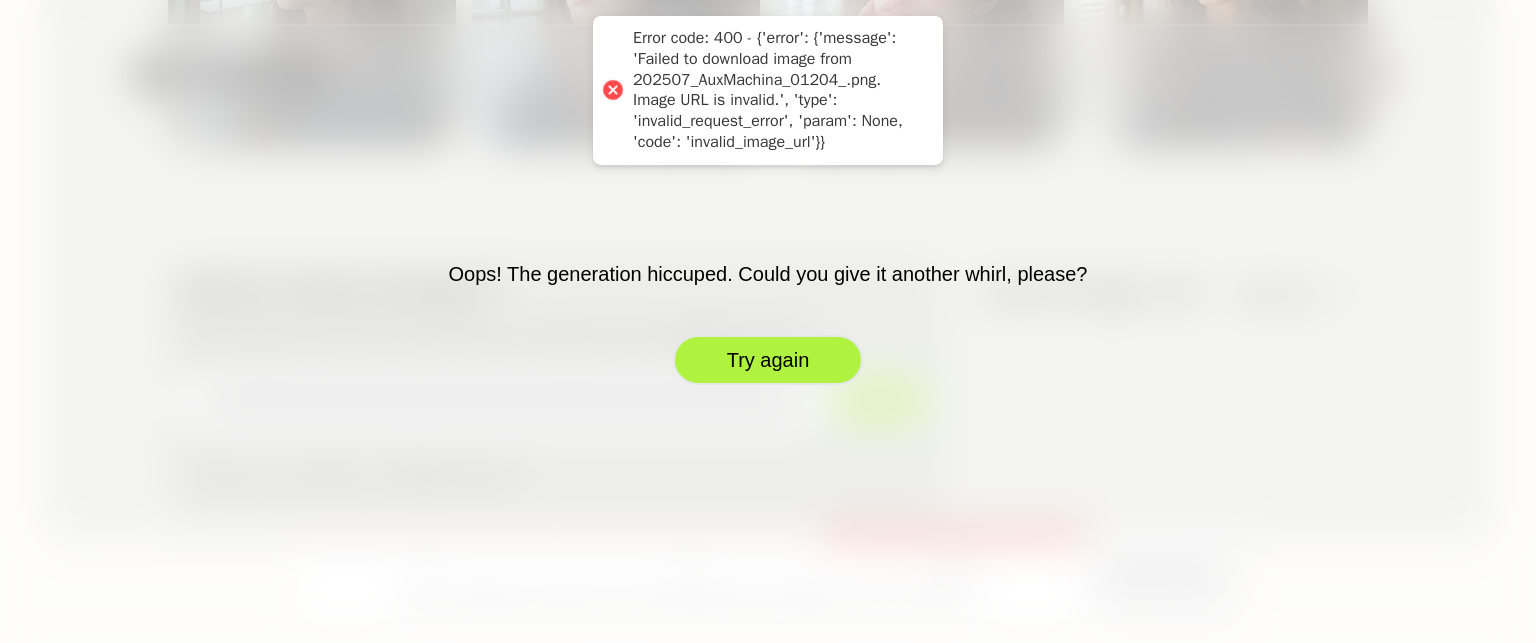 click on "Try again" at bounding box center (768, 360) 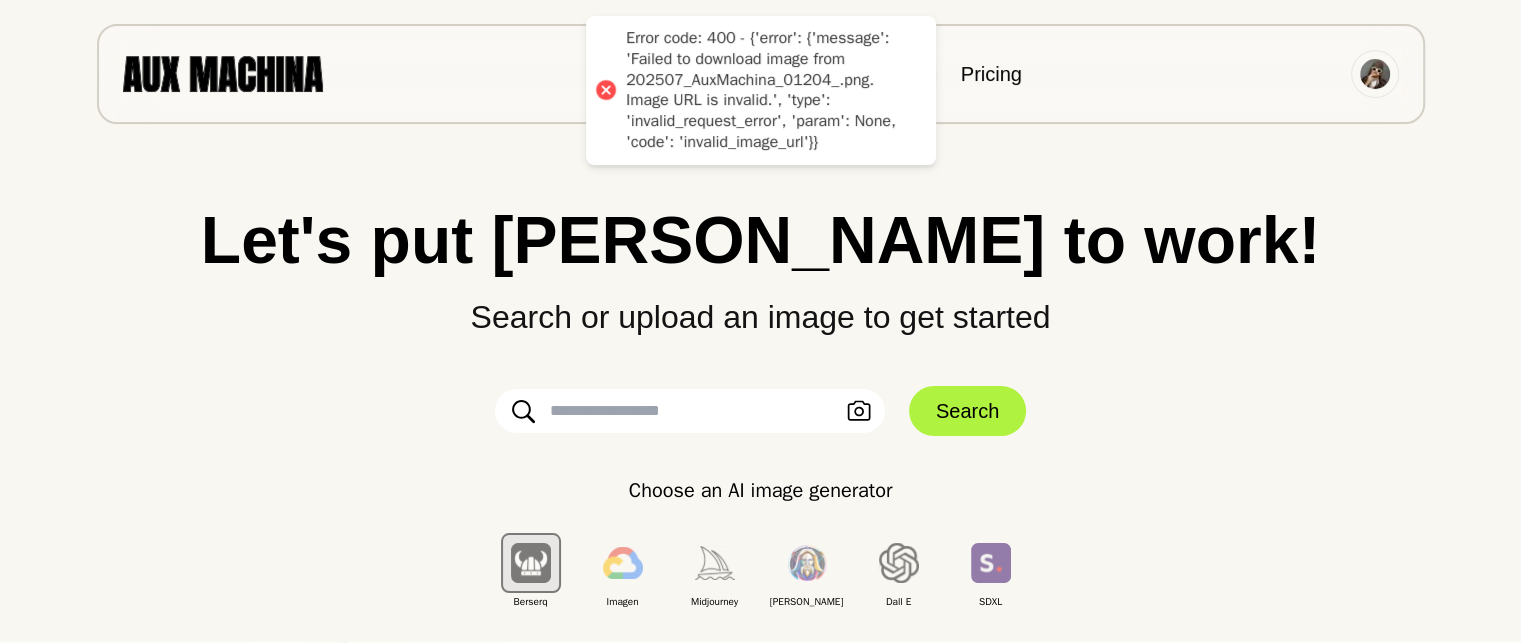 scroll, scrollTop: 0, scrollLeft: 0, axis: both 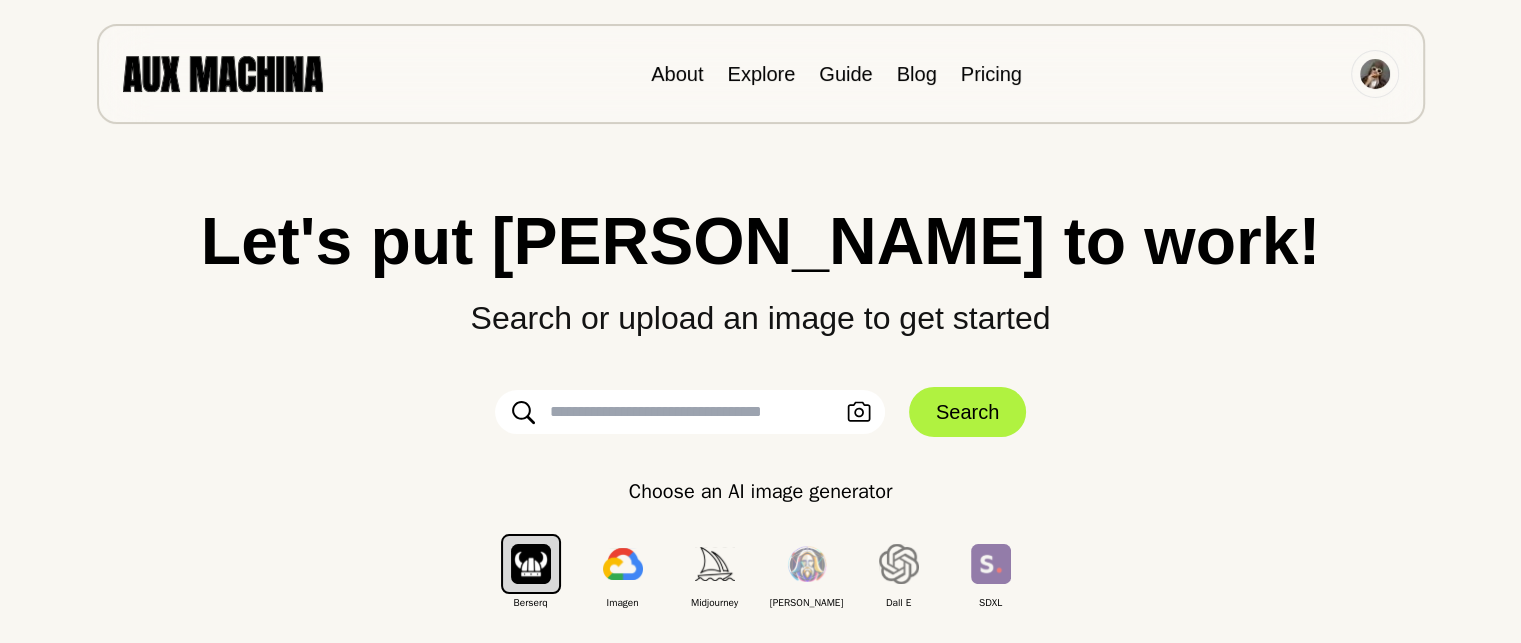 click at bounding box center [690, 412] 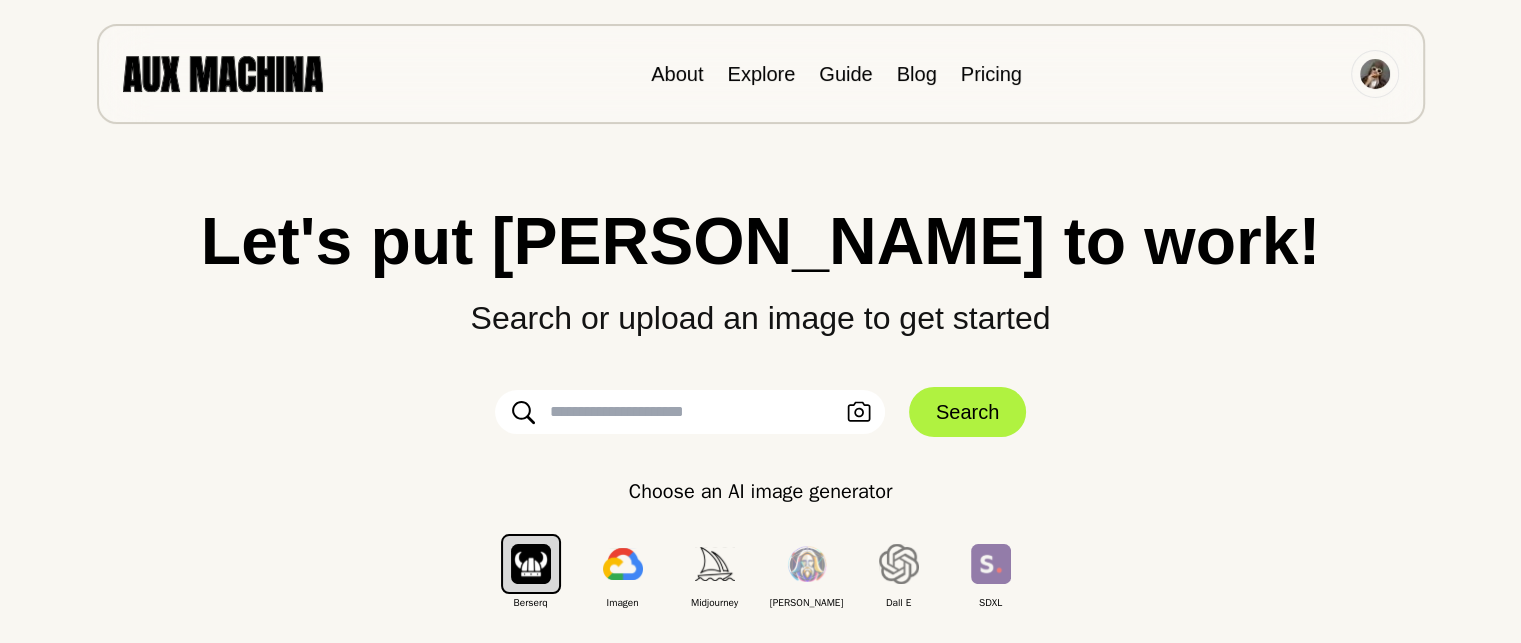 click at bounding box center (690, 412) 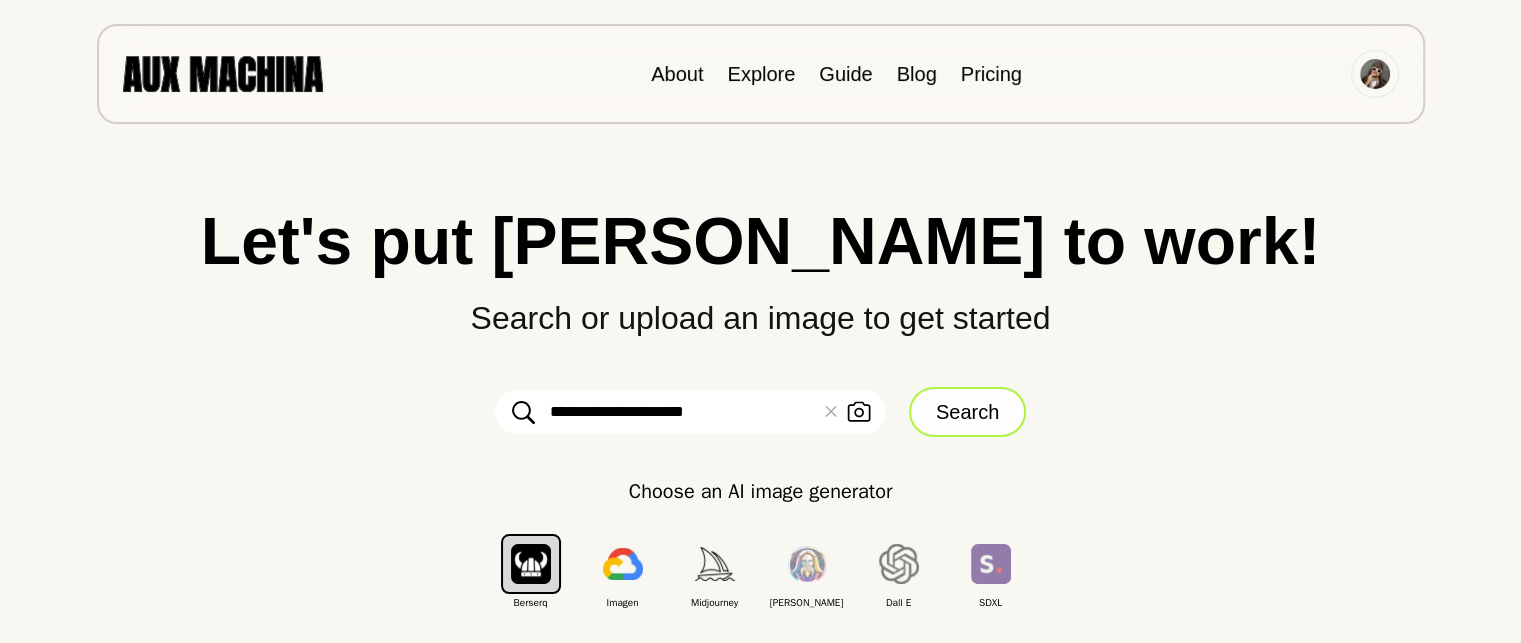 type on "**********" 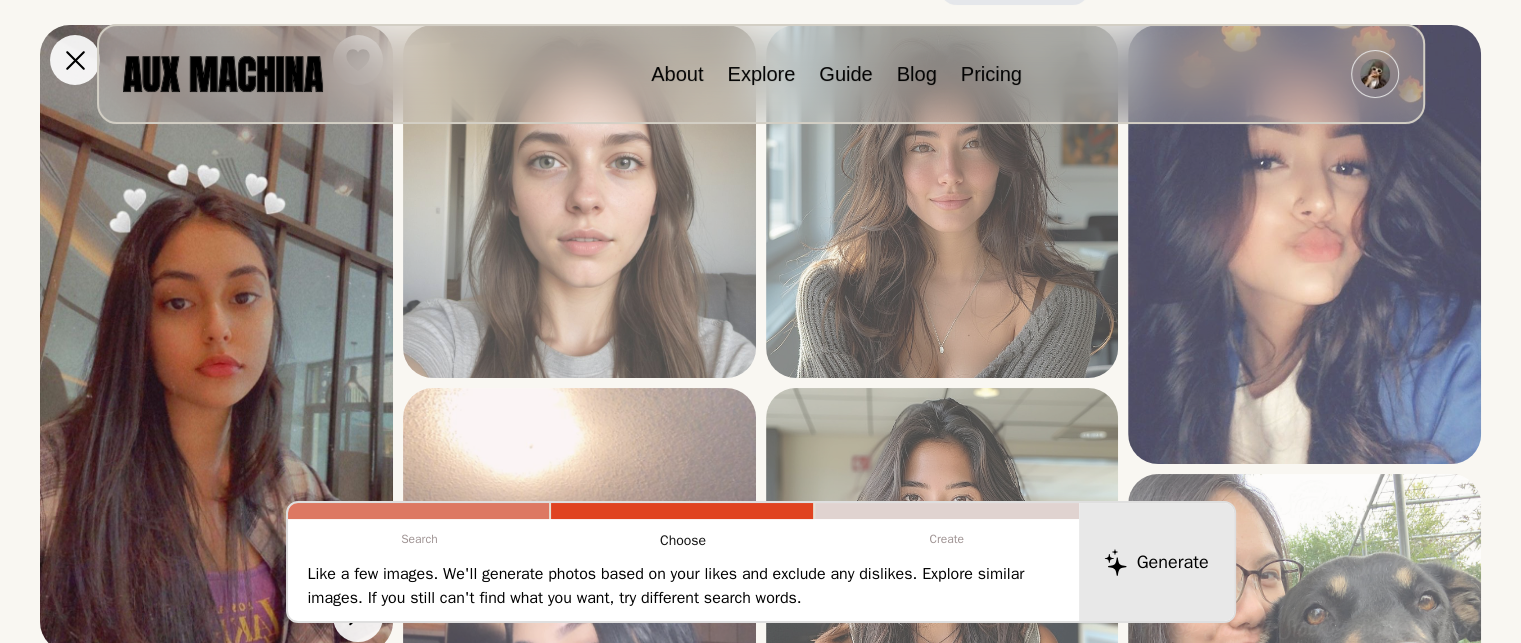 scroll, scrollTop: 400, scrollLeft: 0, axis: vertical 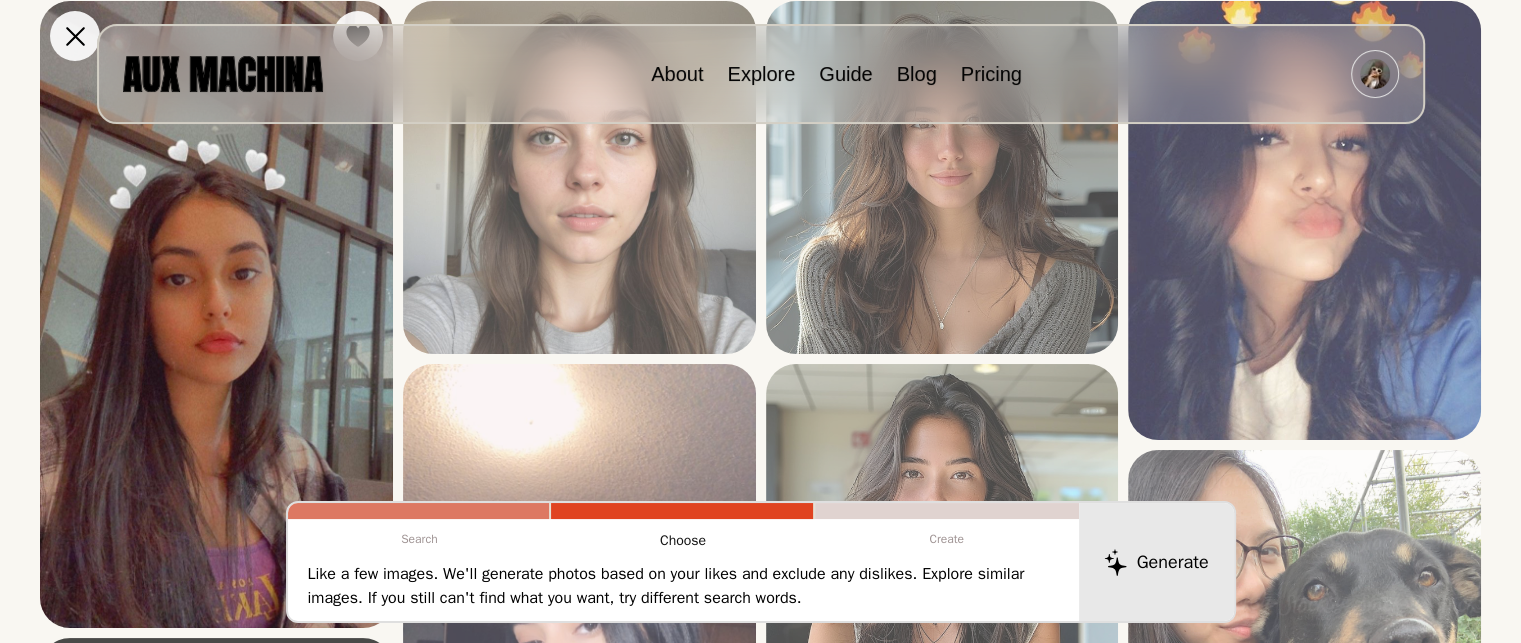 click at bounding box center (216, 314) 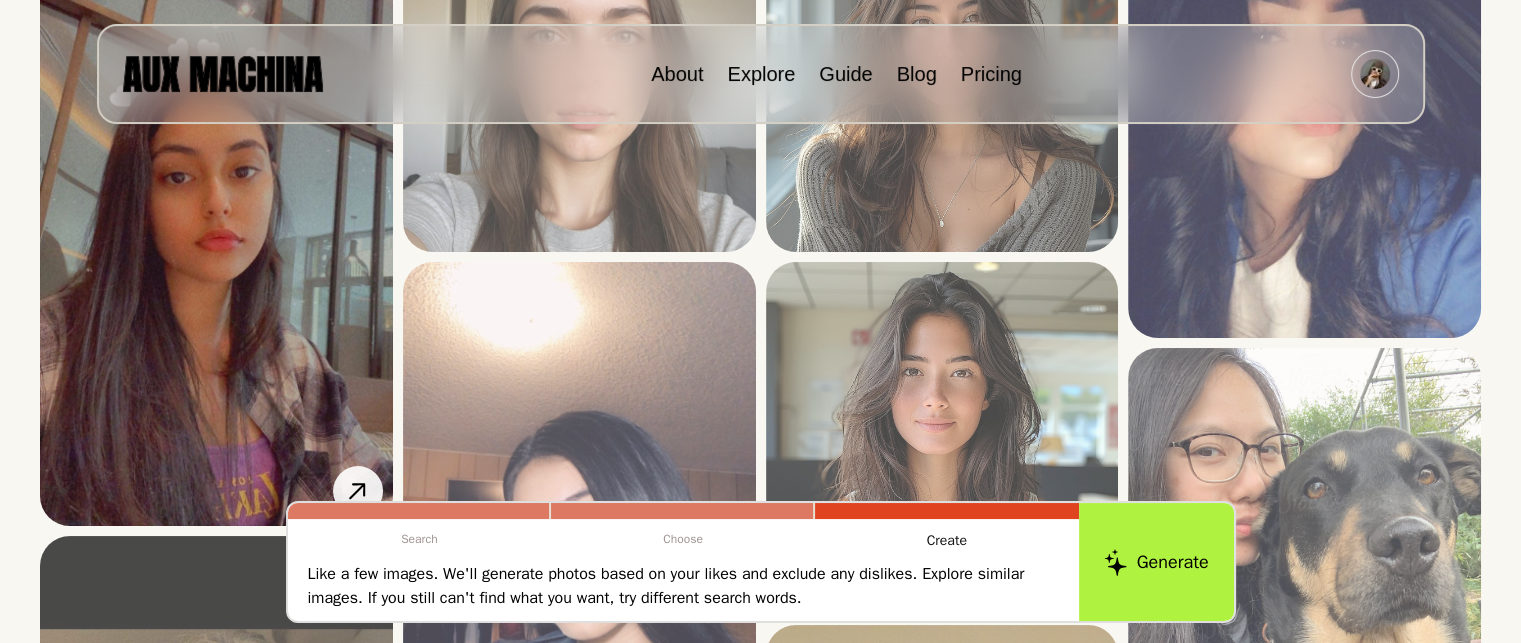 scroll, scrollTop: 298, scrollLeft: 0, axis: vertical 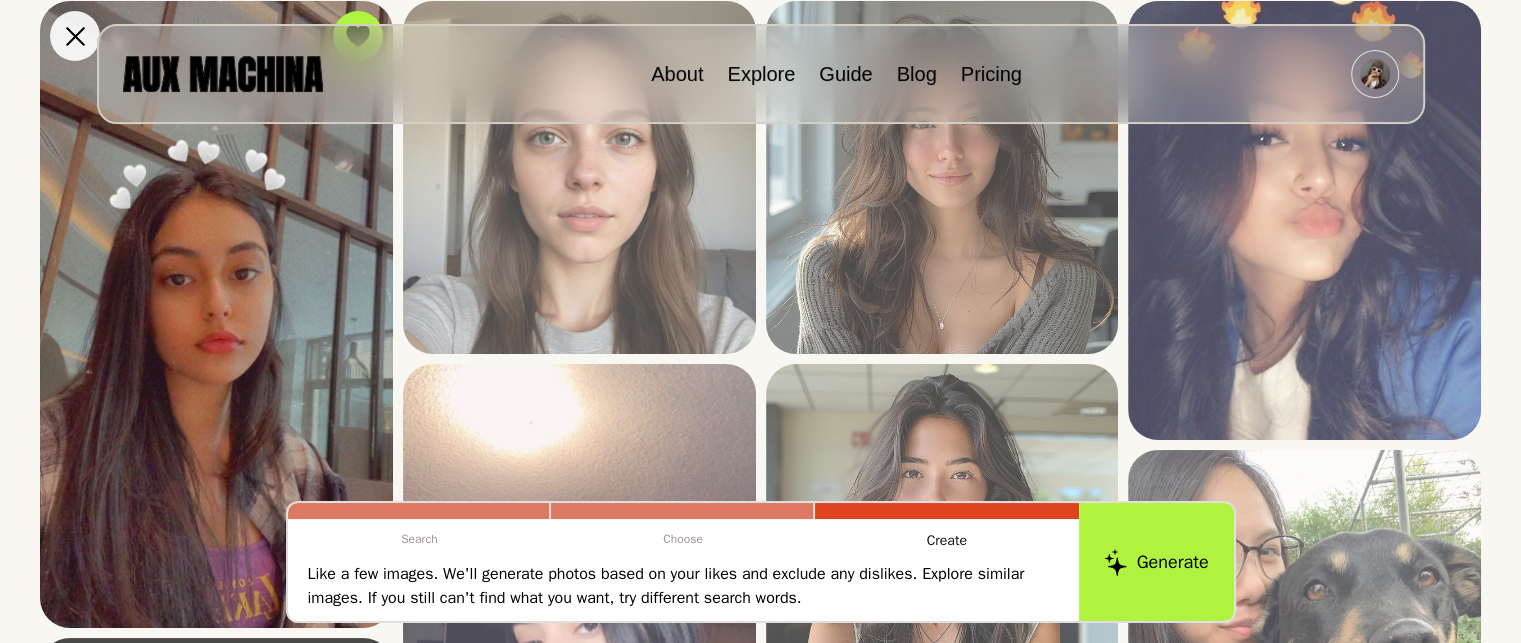 click at bounding box center (216, 314) 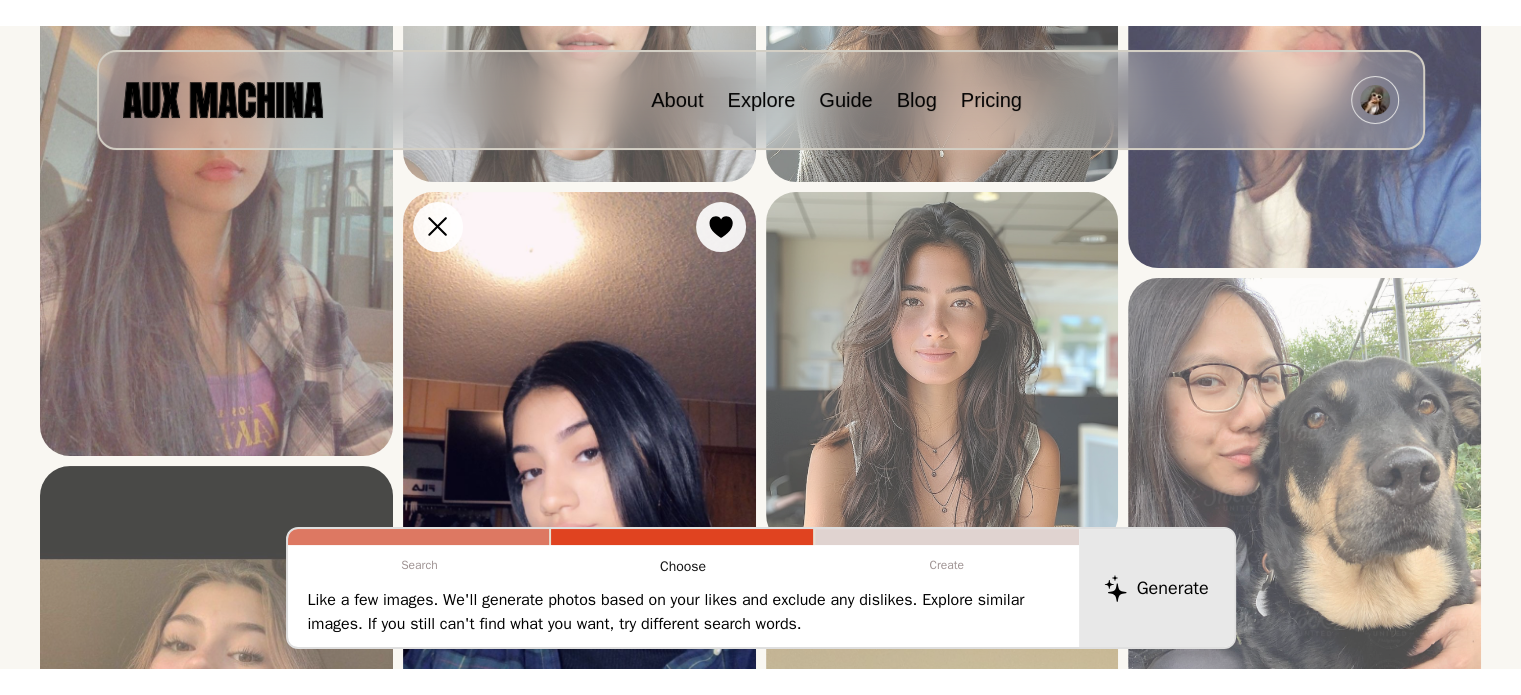 scroll, scrollTop: 498, scrollLeft: 0, axis: vertical 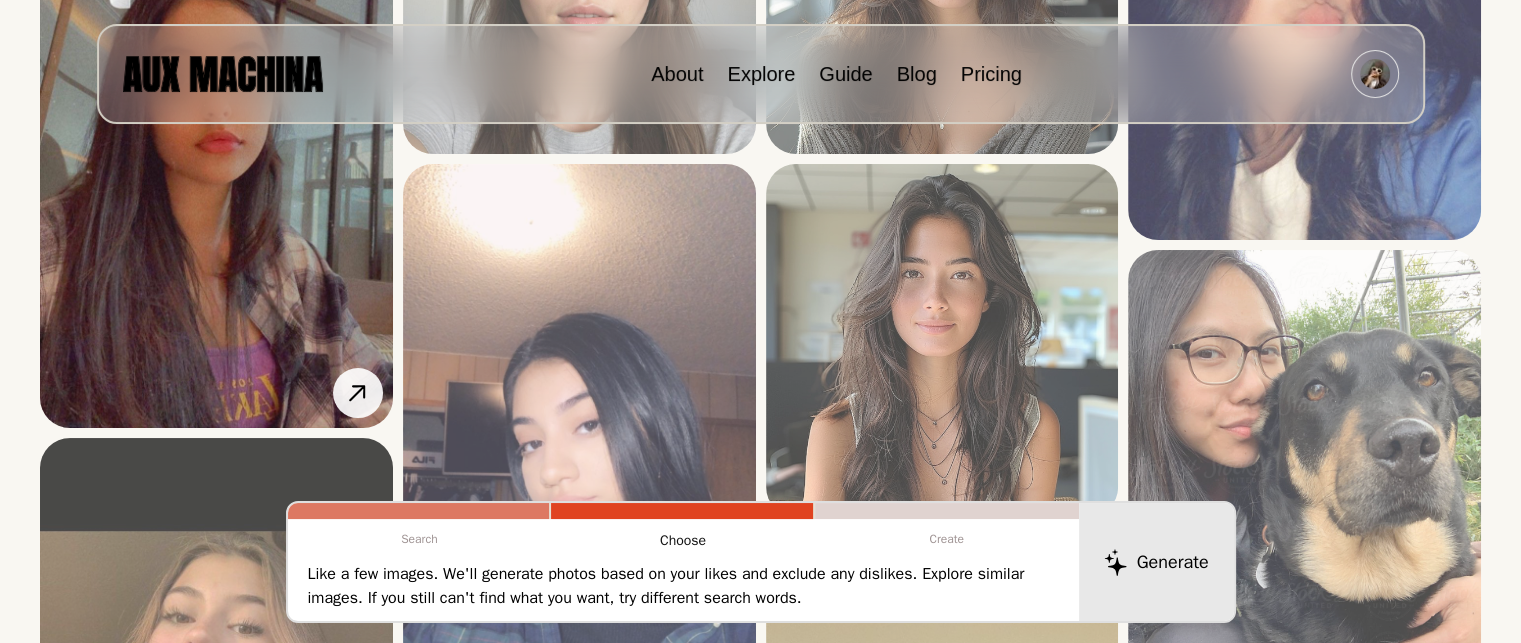 click at bounding box center (216, 114) 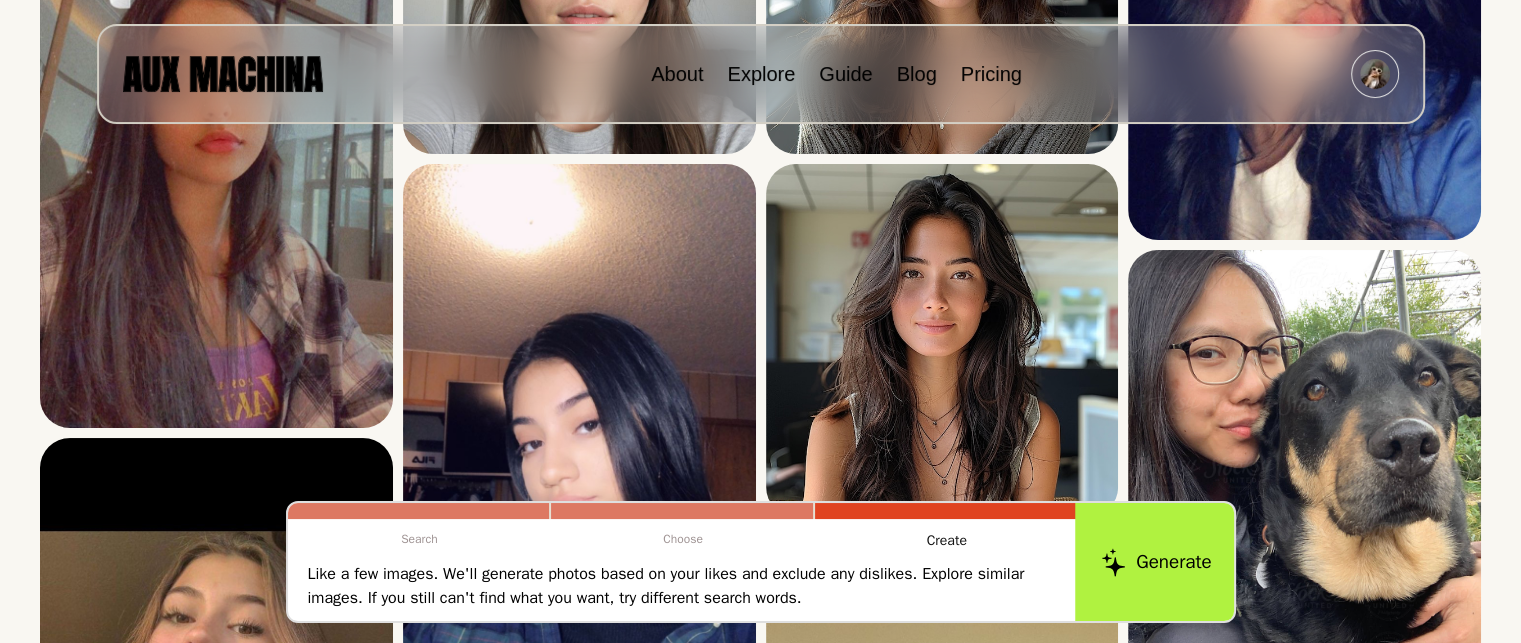 click on "Generate" at bounding box center [1156, 562] 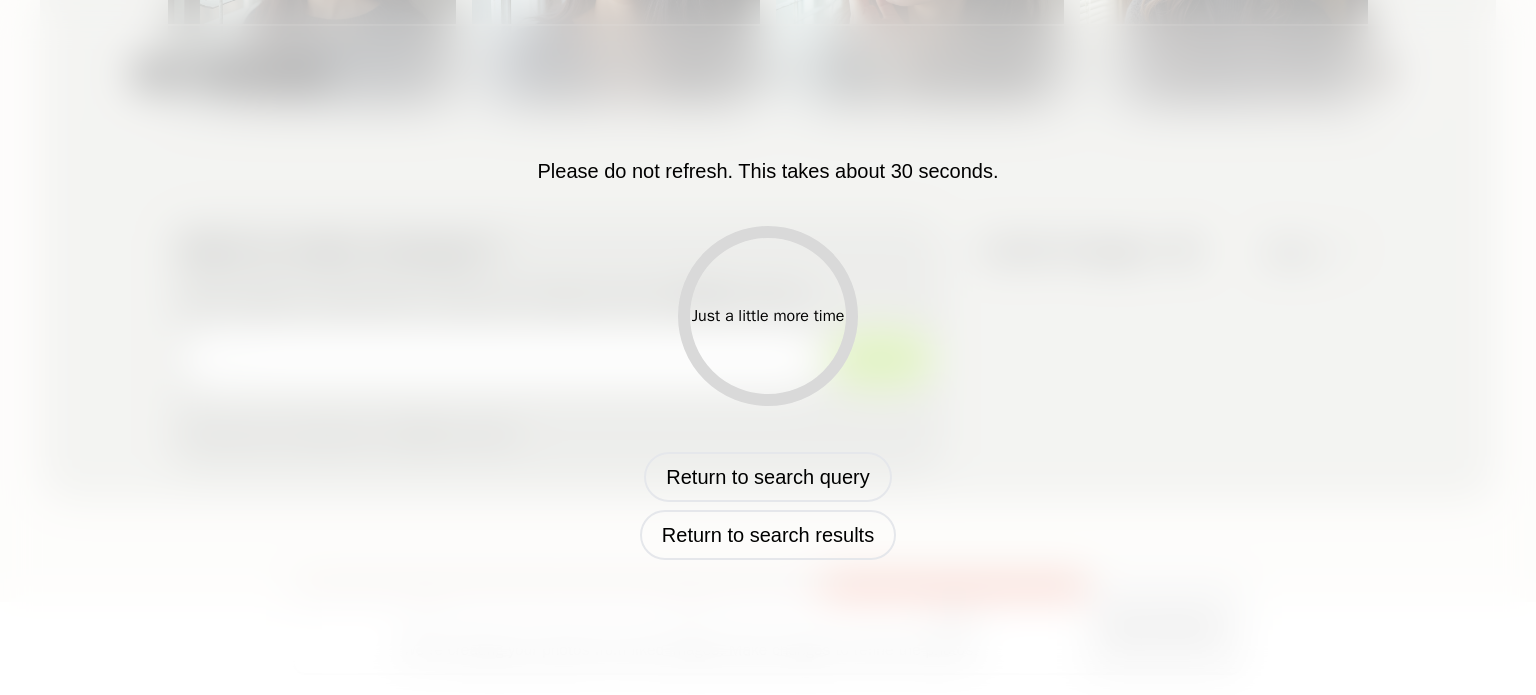 click on "Please do not refresh. This takes about 30 seconds. Just a little more time Return to search query Return to search results" at bounding box center (768, 347) 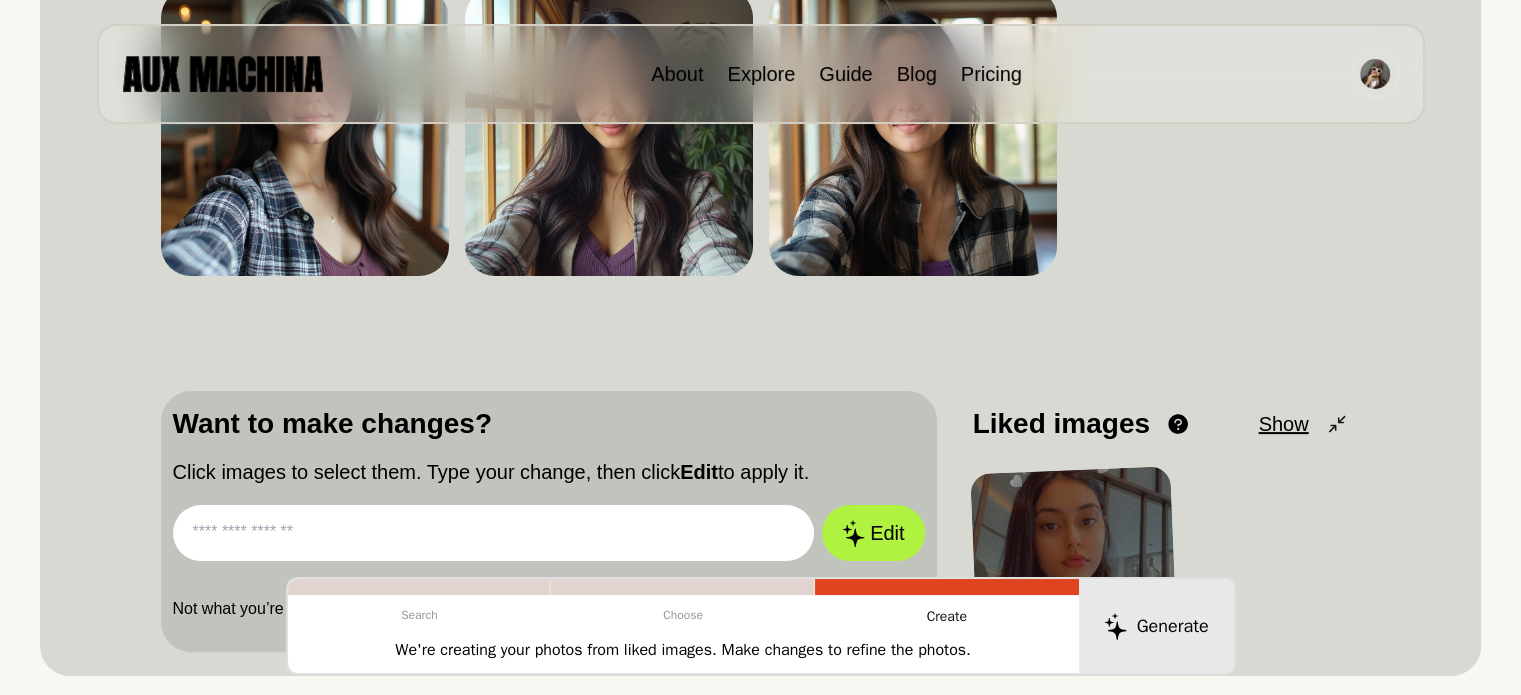 scroll, scrollTop: 400, scrollLeft: 0, axis: vertical 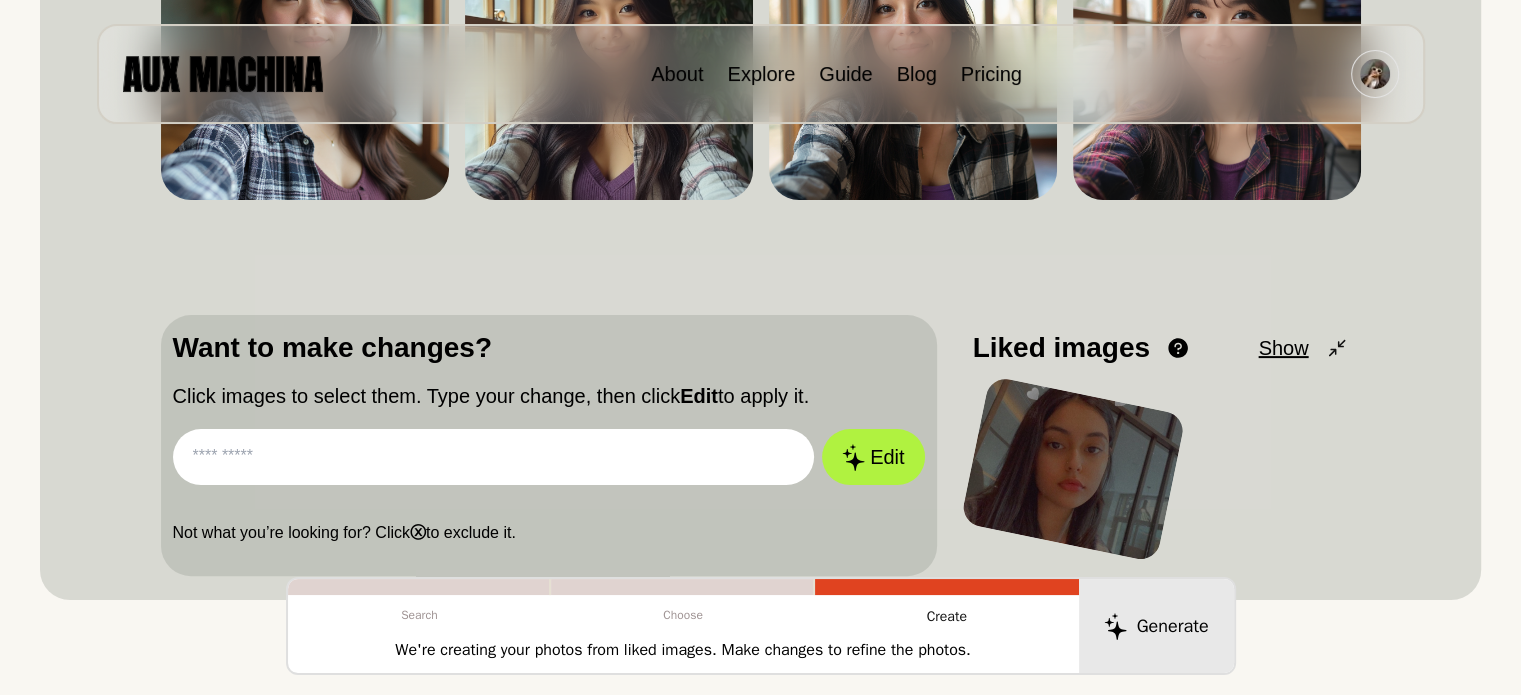 click at bounding box center [1072, 468] 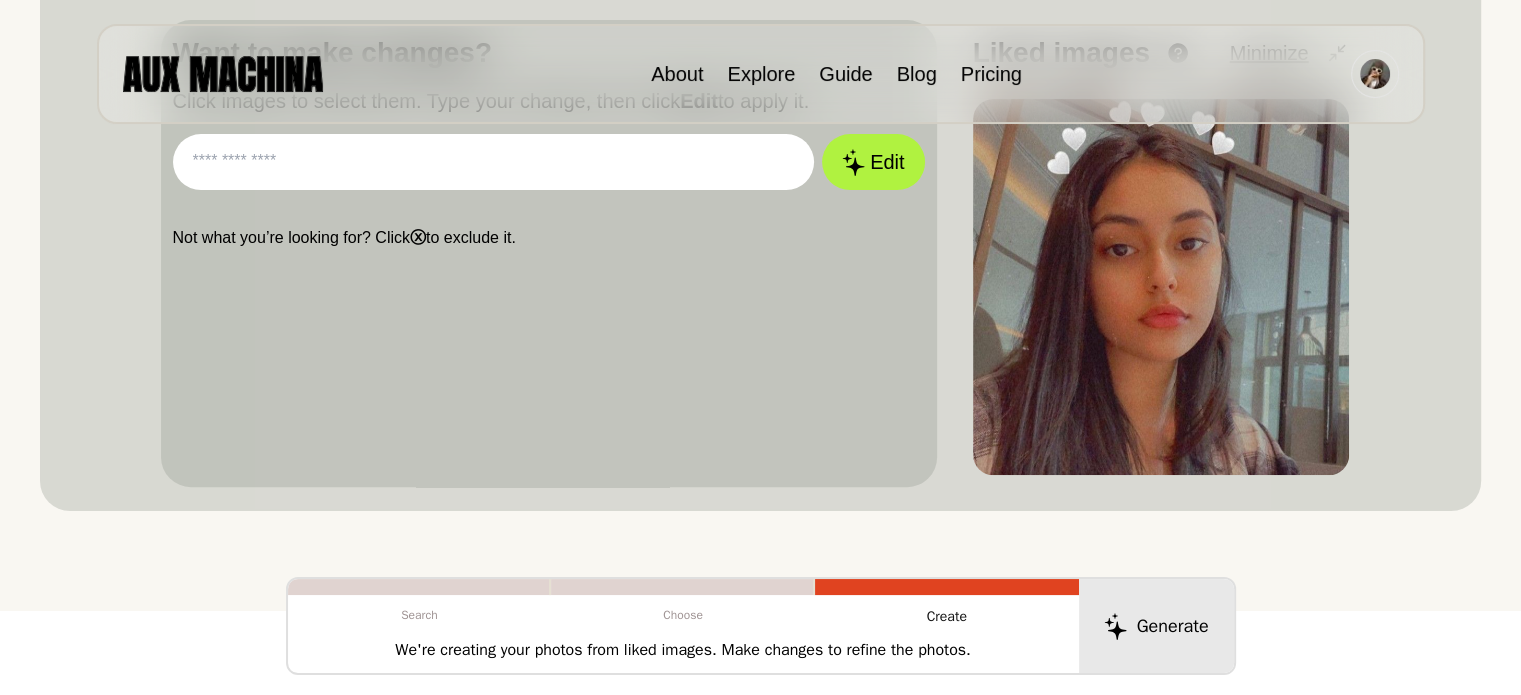 scroll, scrollTop: 700, scrollLeft: 0, axis: vertical 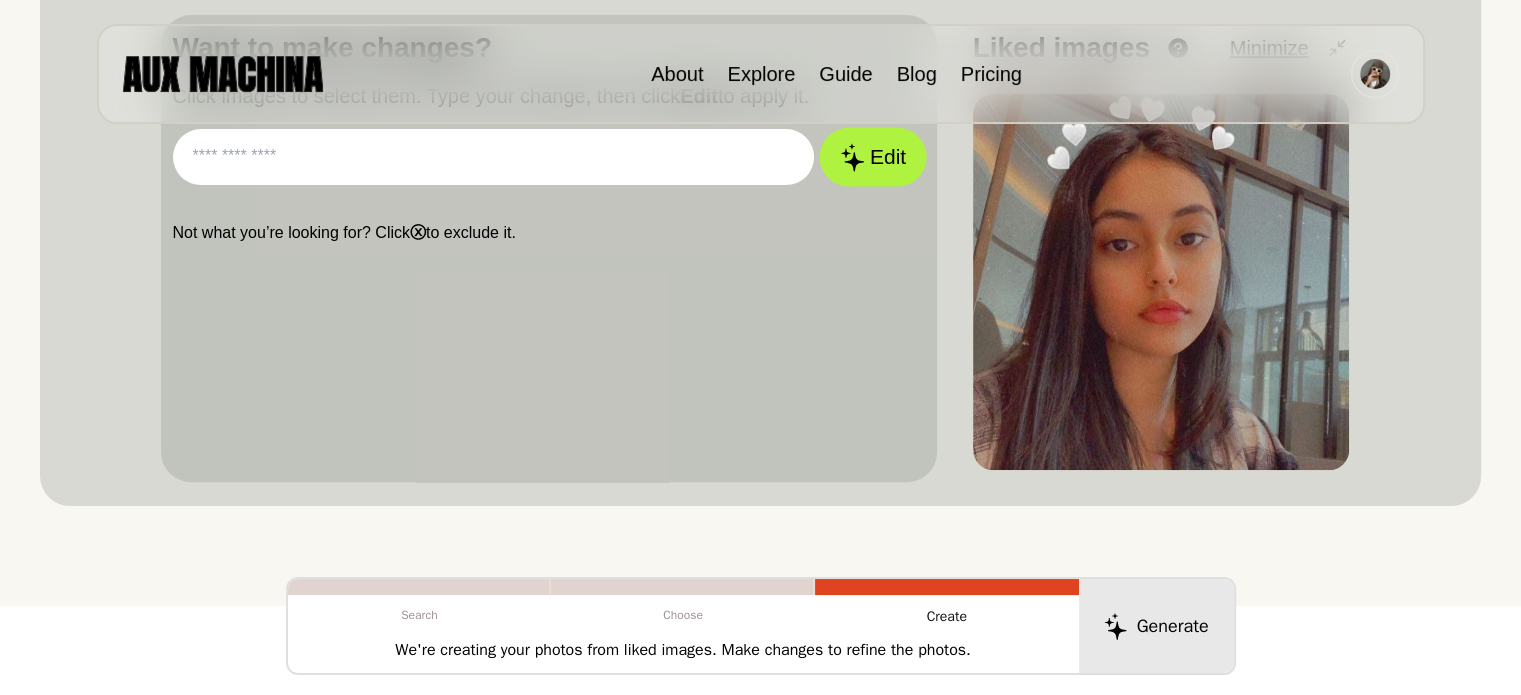 click on "Edit" at bounding box center [873, 157] 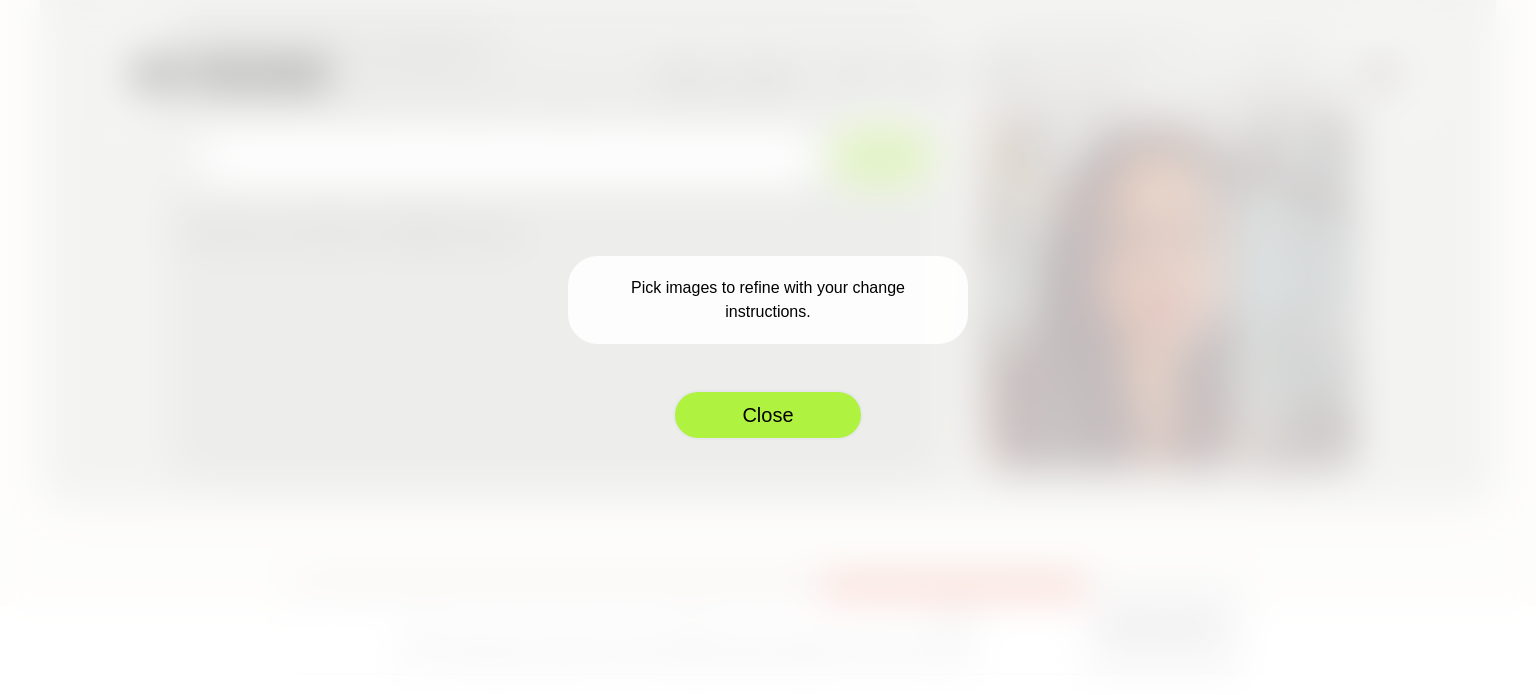 click on "Close" at bounding box center (768, 415) 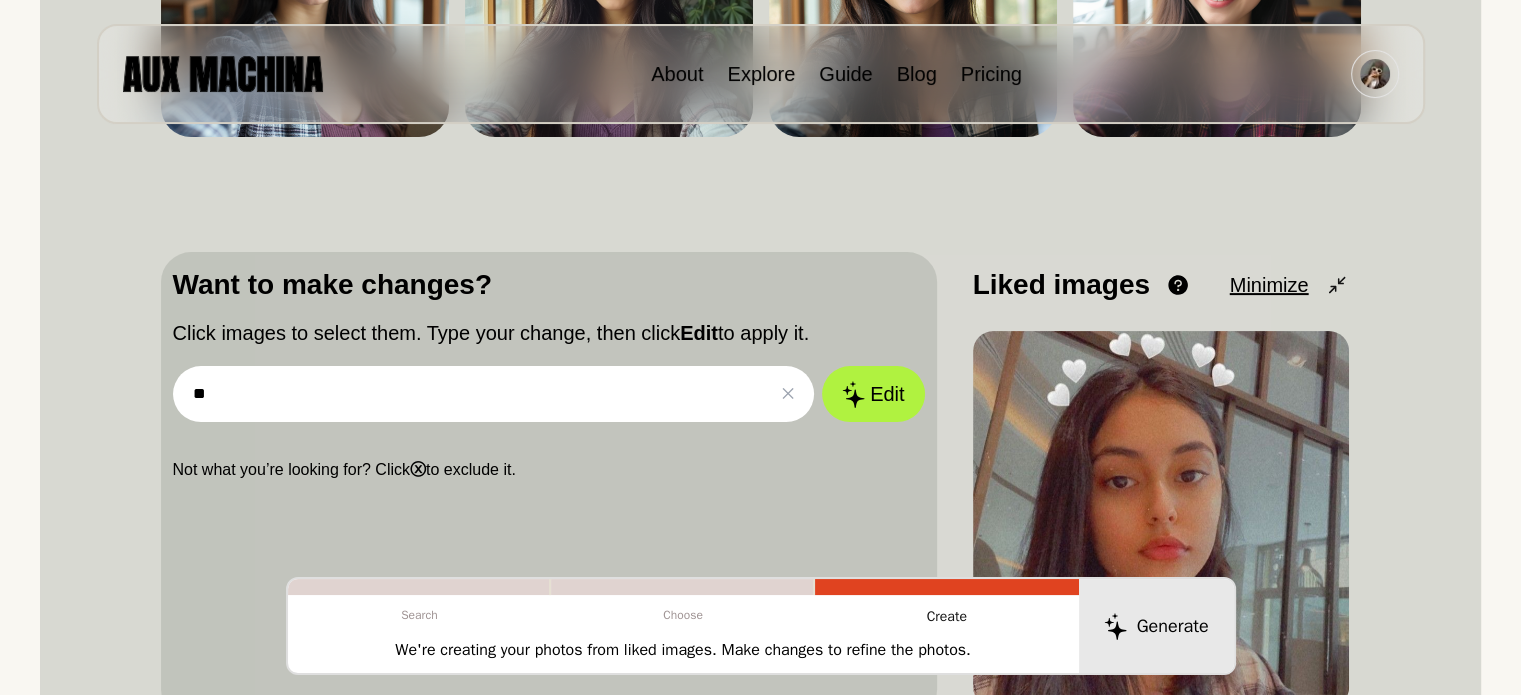 scroll, scrollTop: 200, scrollLeft: 0, axis: vertical 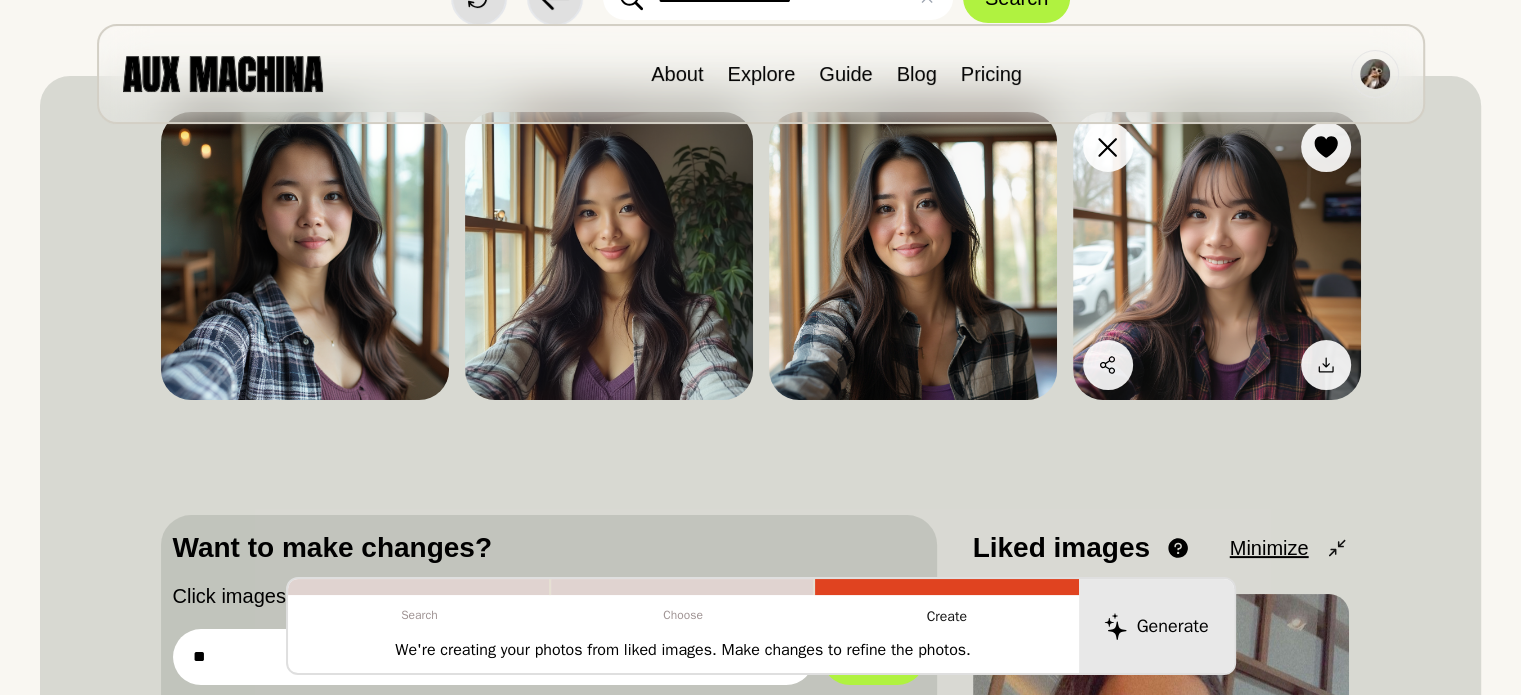 click at bounding box center [1217, 256] 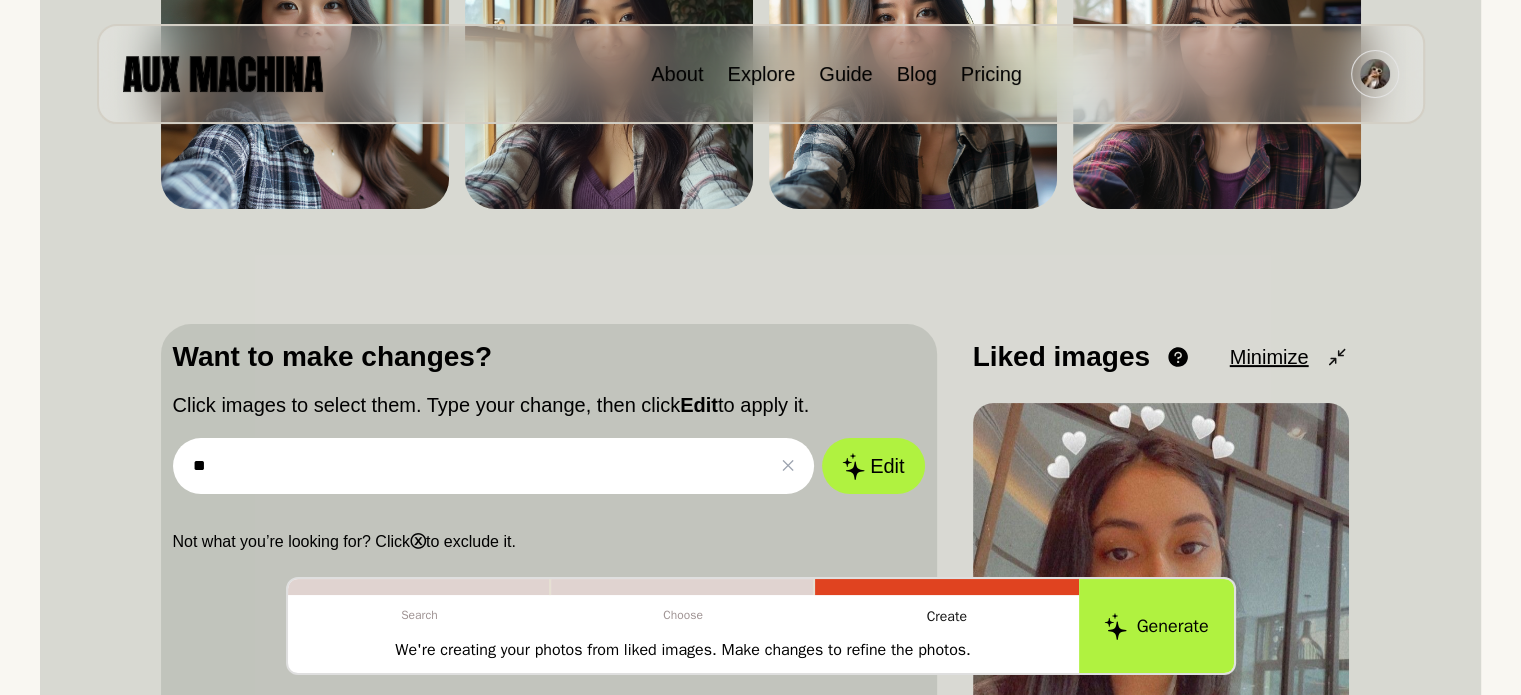 scroll, scrollTop: 400, scrollLeft: 0, axis: vertical 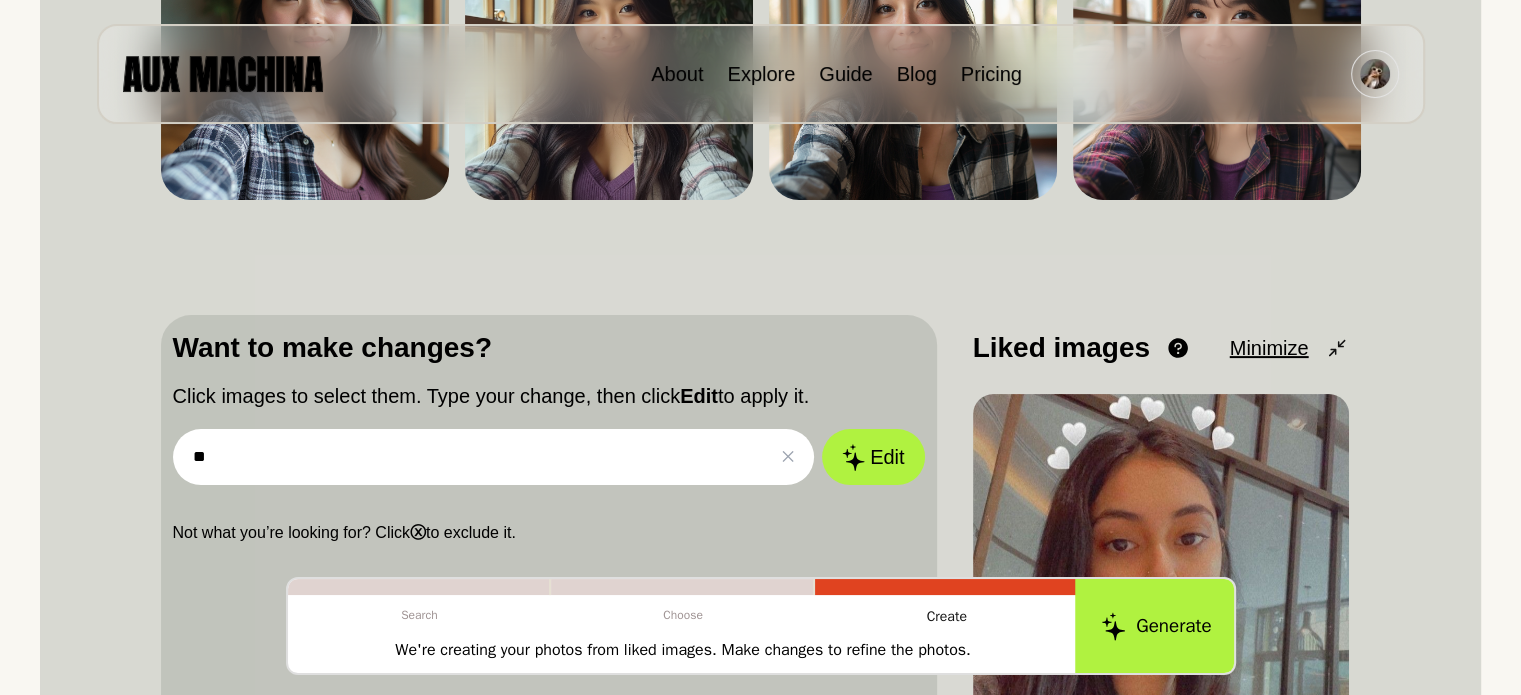 click on "Generate" at bounding box center [1156, 626] 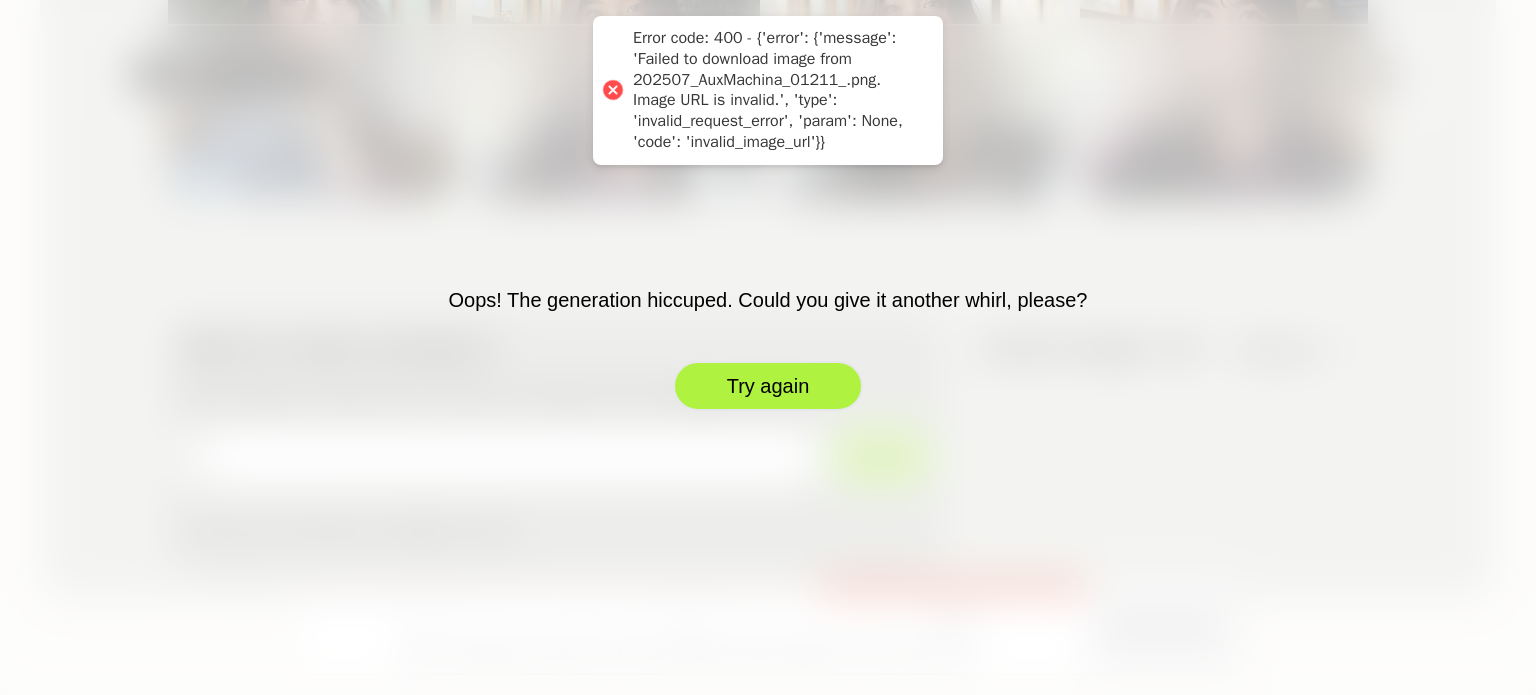 click on "Try again" at bounding box center [768, 386] 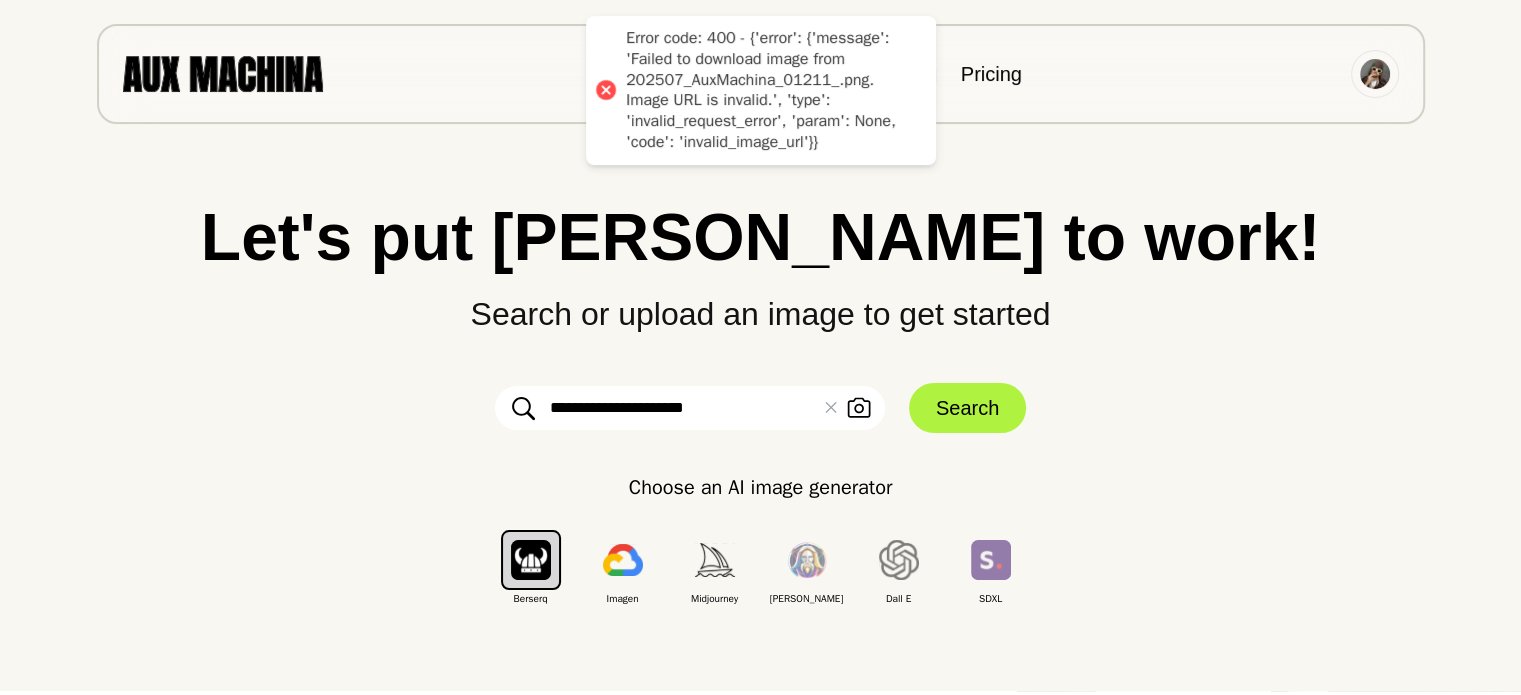 scroll, scrollTop: 0, scrollLeft: 0, axis: both 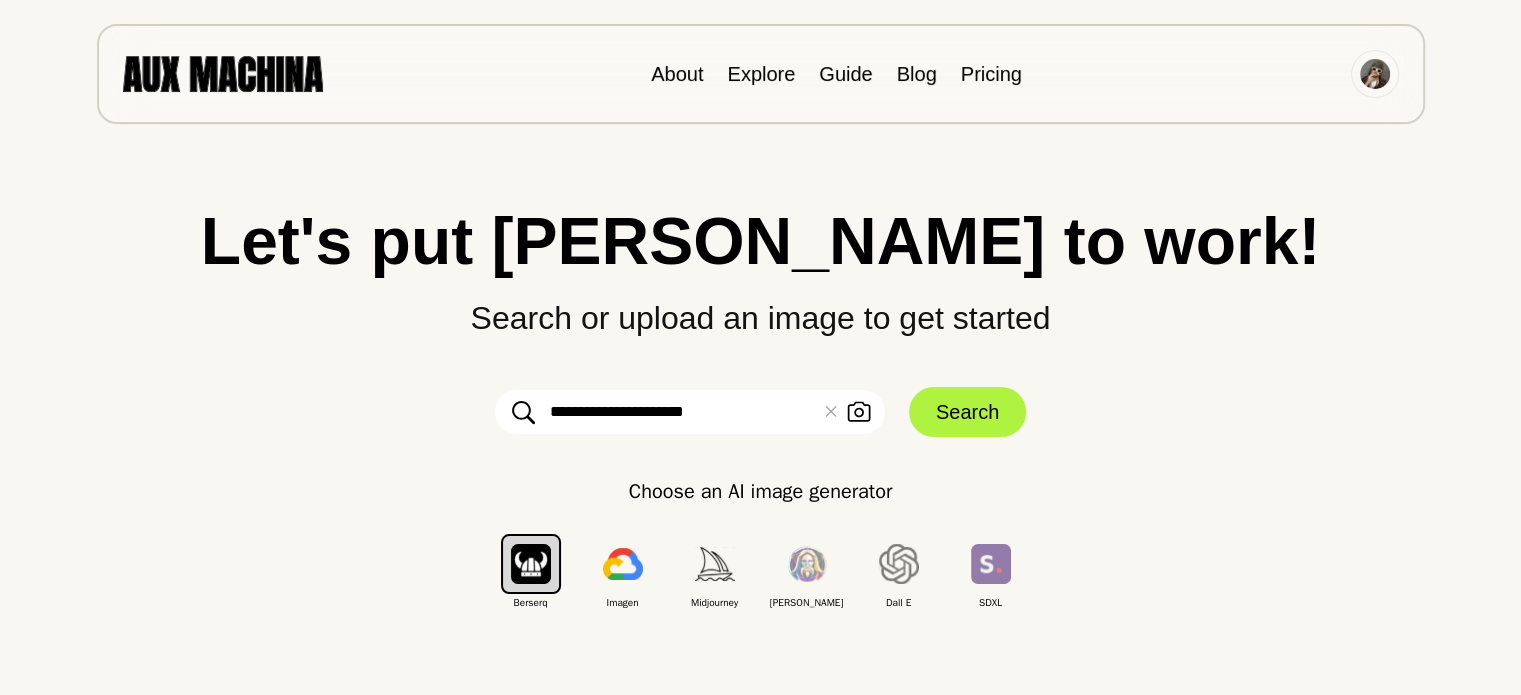 click on "**********" at bounding box center (690, 412) 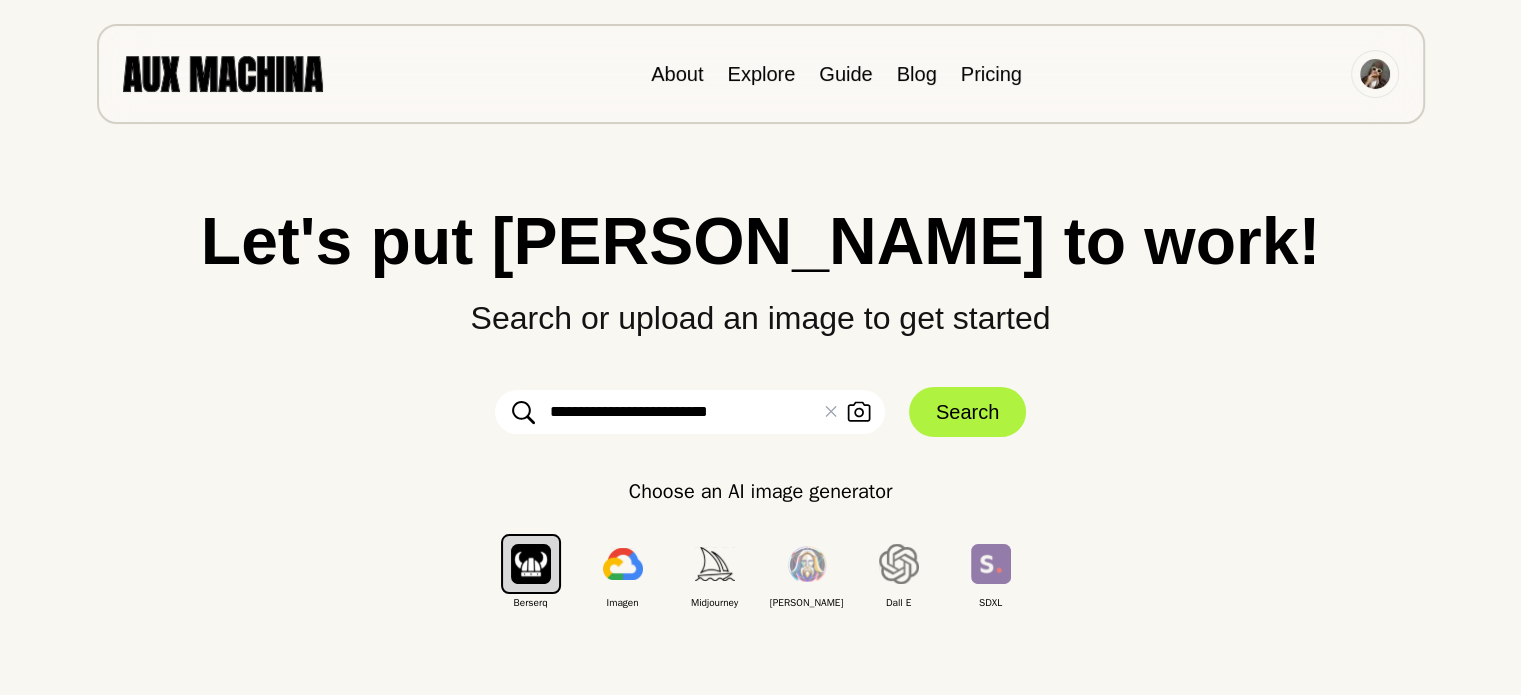 type on "**********" 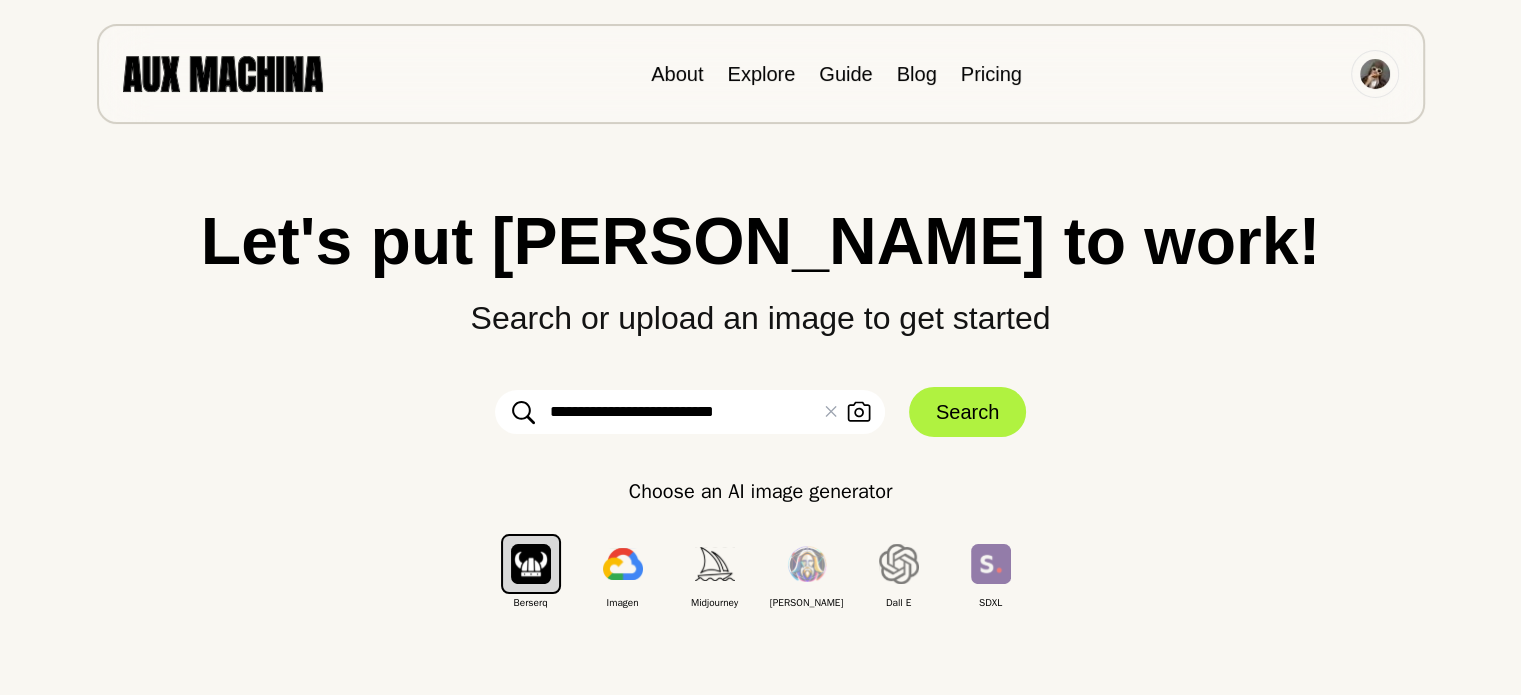 click on "Search" at bounding box center [967, 412] 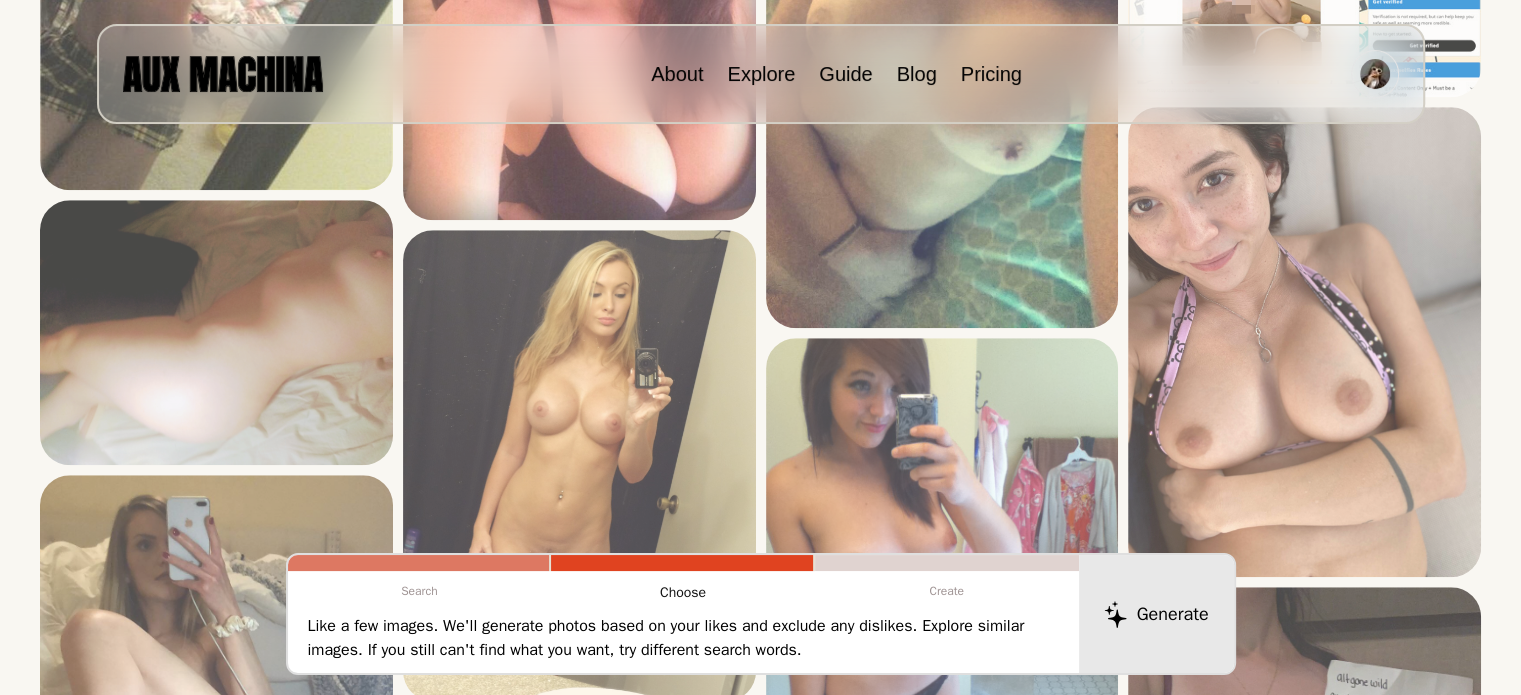 scroll, scrollTop: 1735, scrollLeft: 0, axis: vertical 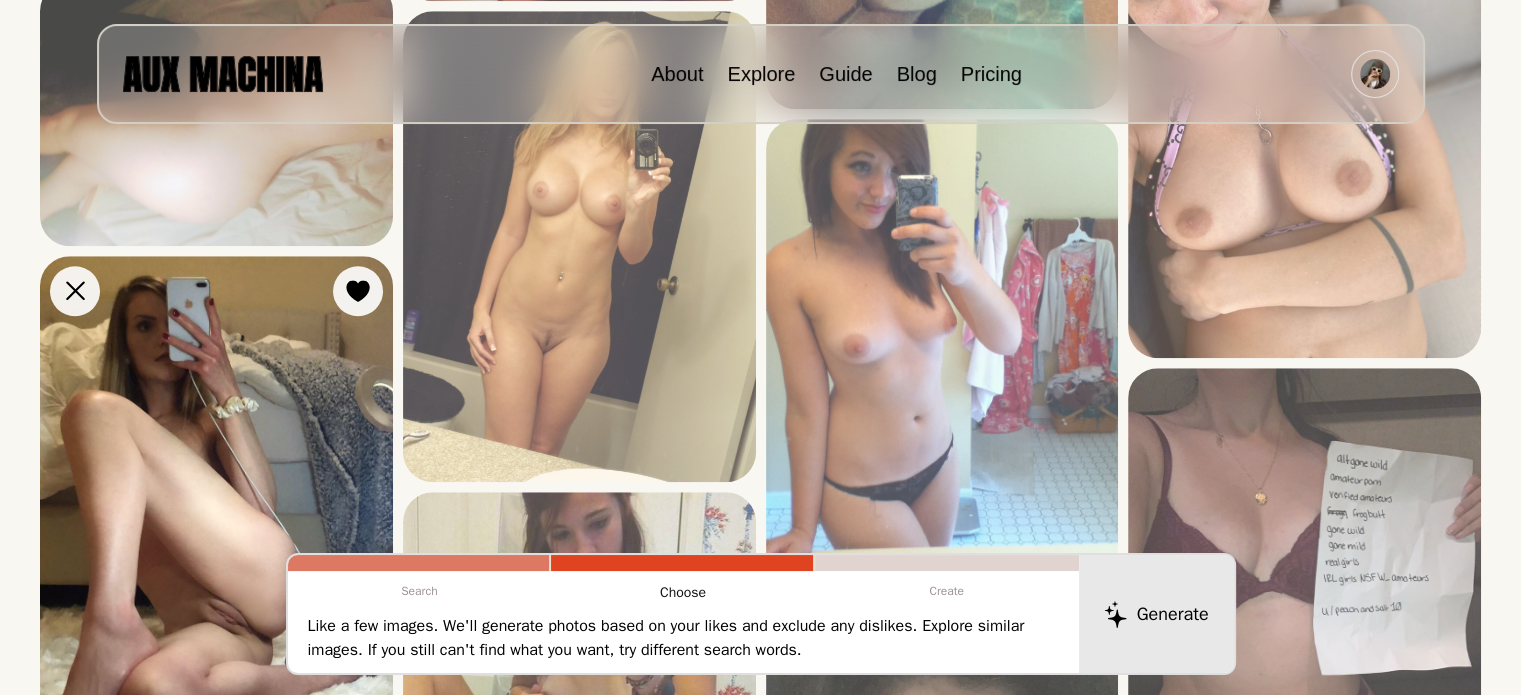 click at bounding box center [216, 505] 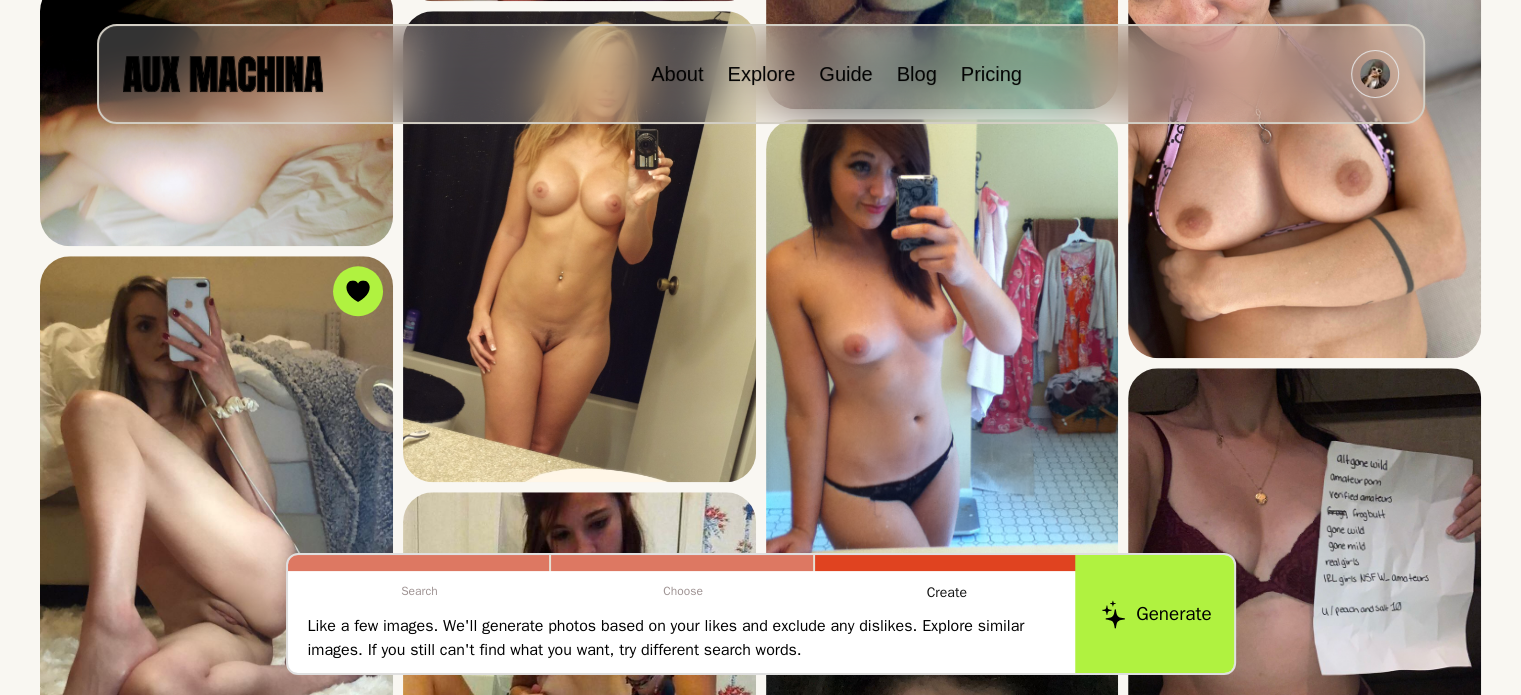 click on "Generate" at bounding box center [1156, 614] 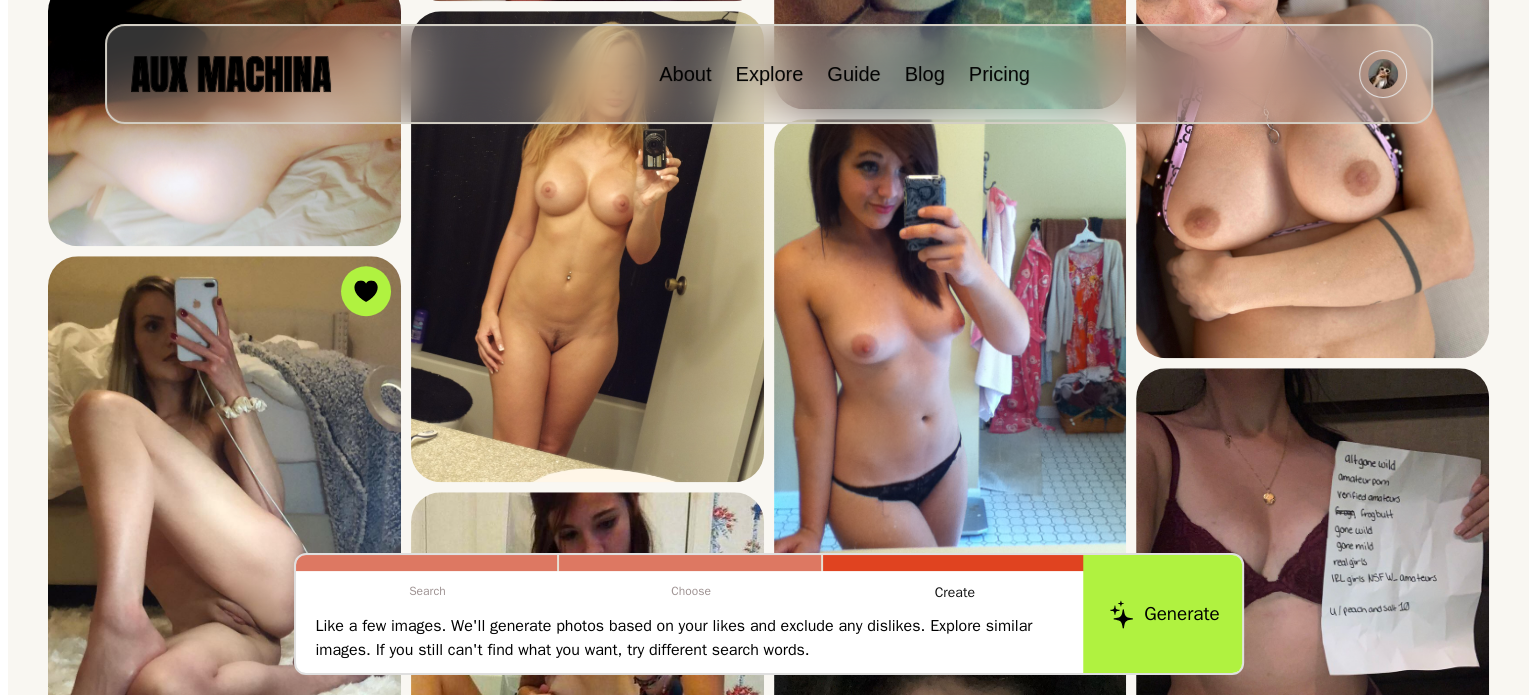 scroll, scrollTop: 1097, scrollLeft: 0, axis: vertical 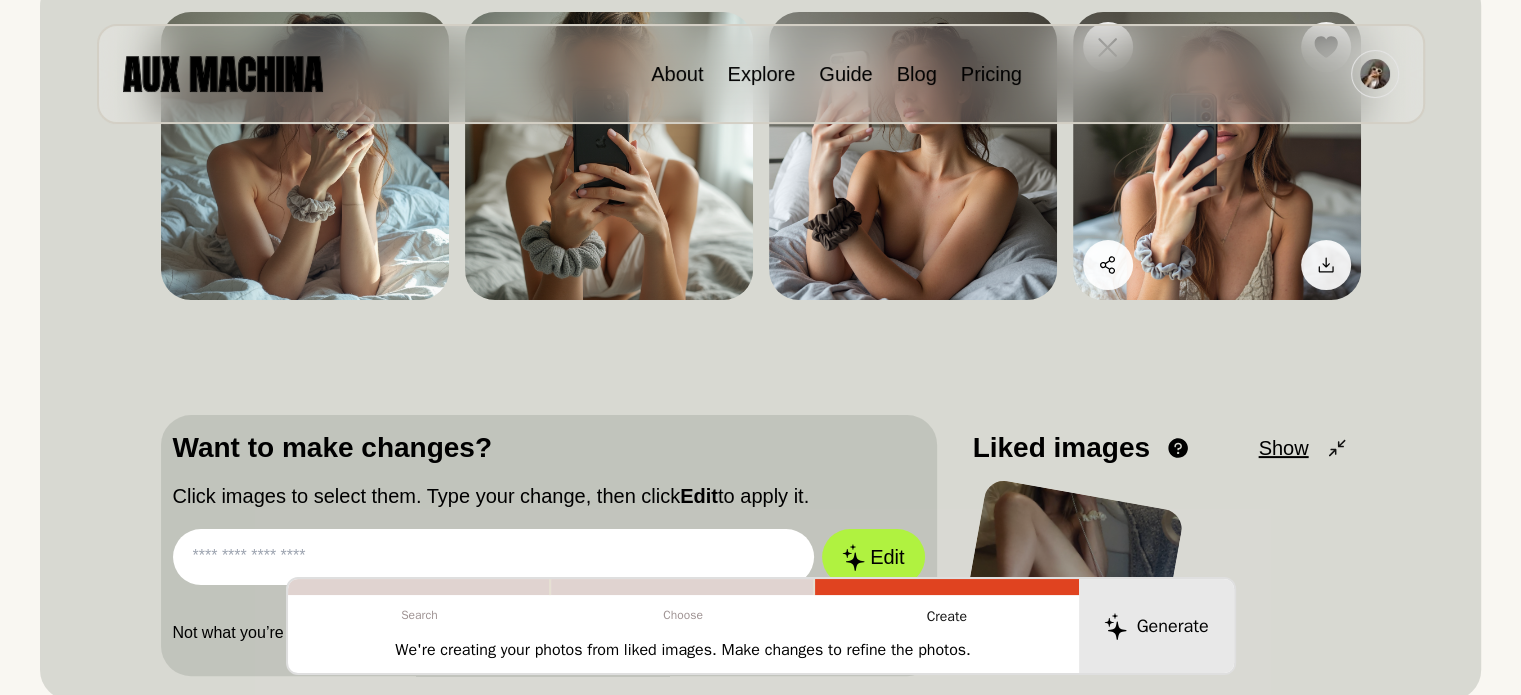 click at bounding box center [1217, 156] 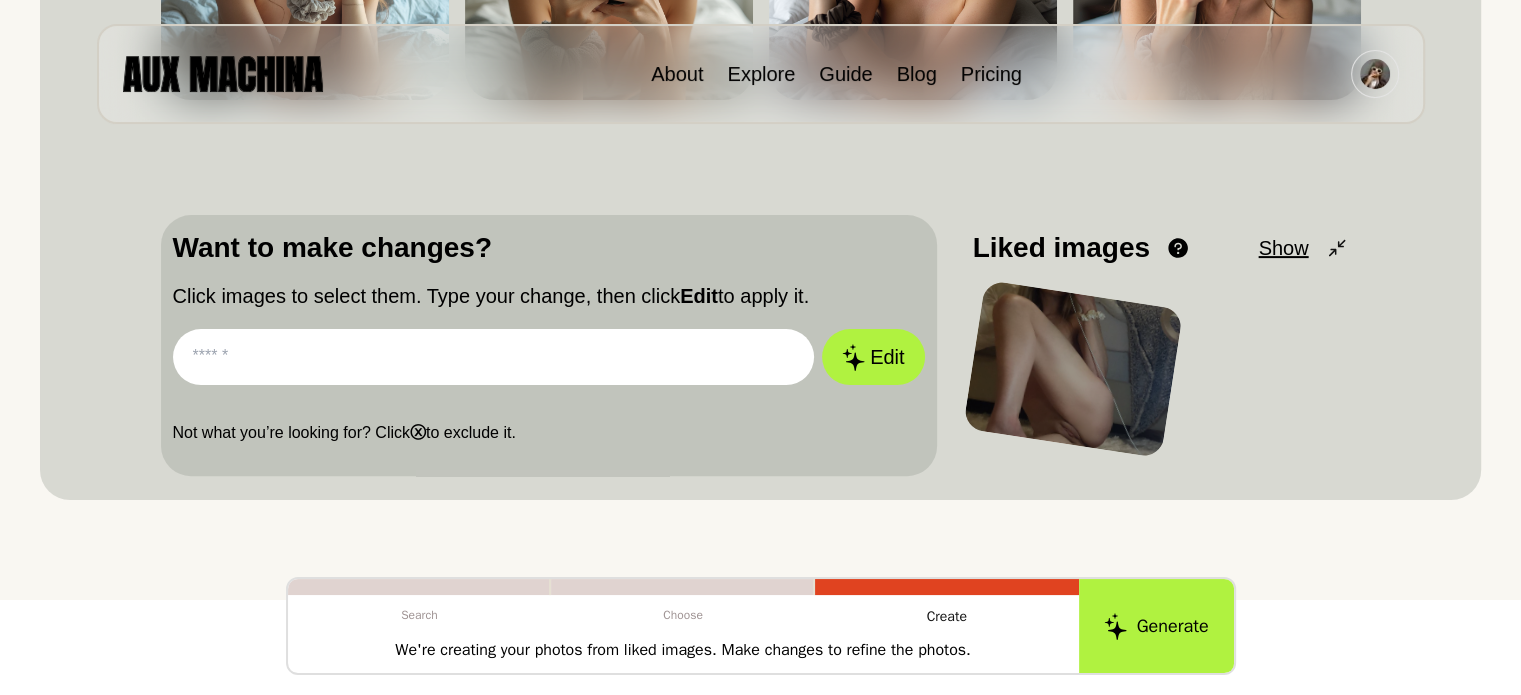 click at bounding box center [1072, 369] 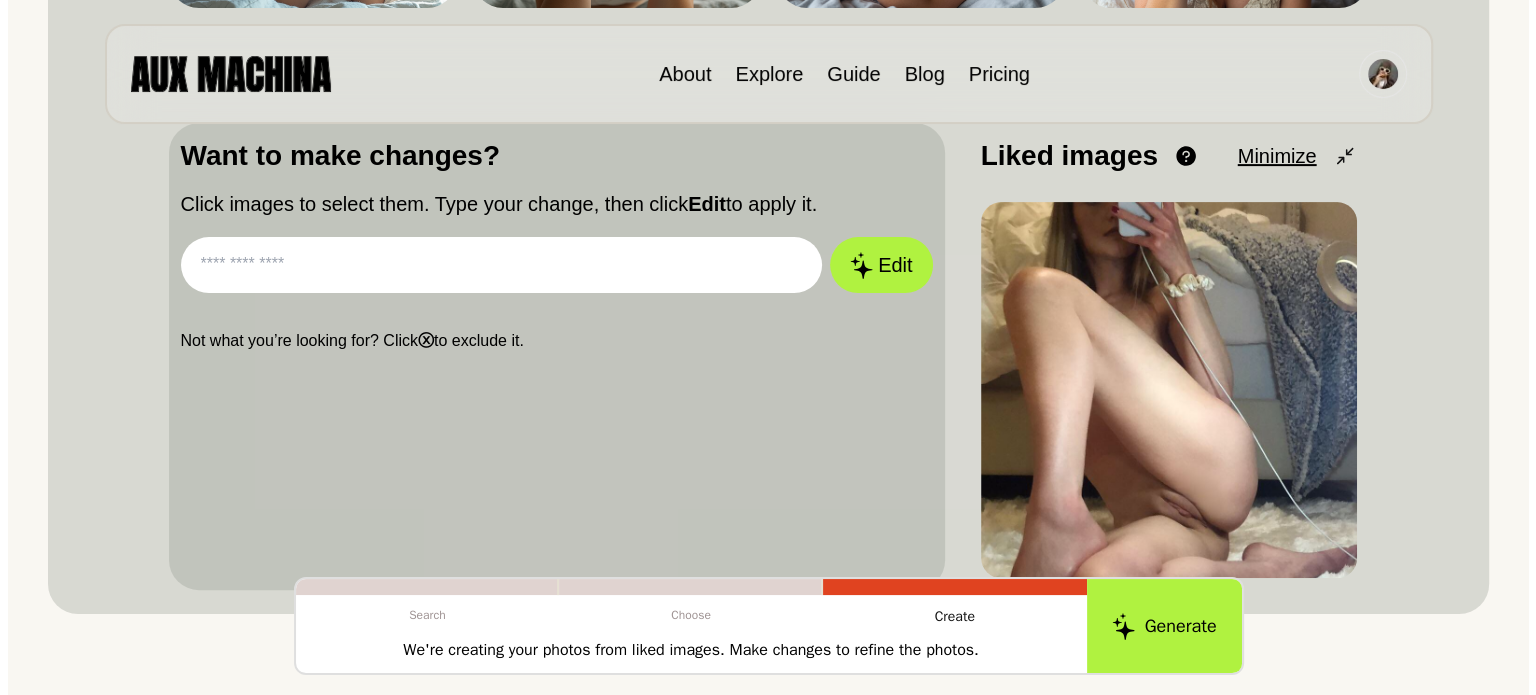 scroll, scrollTop: 600, scrollLeft: 0, axis: vertical 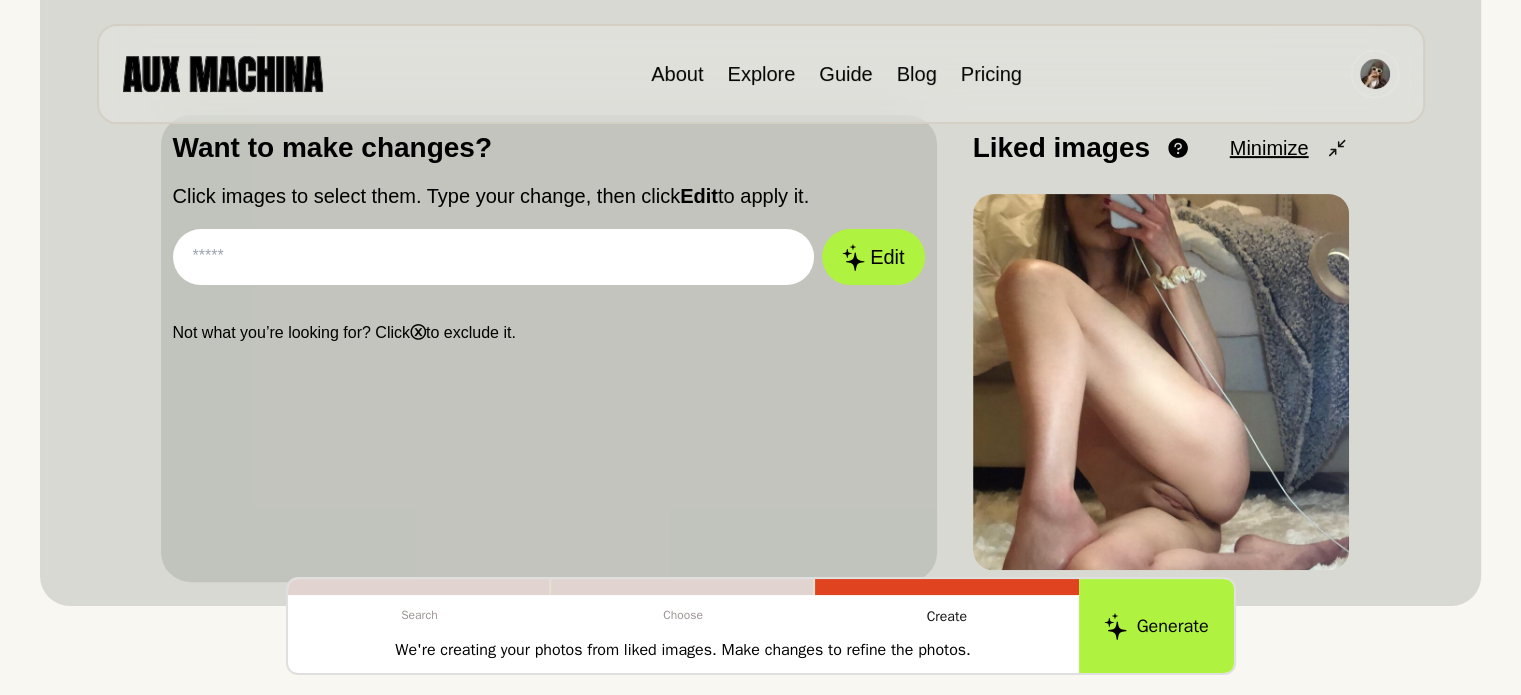 click at bounding box center [494, 257] 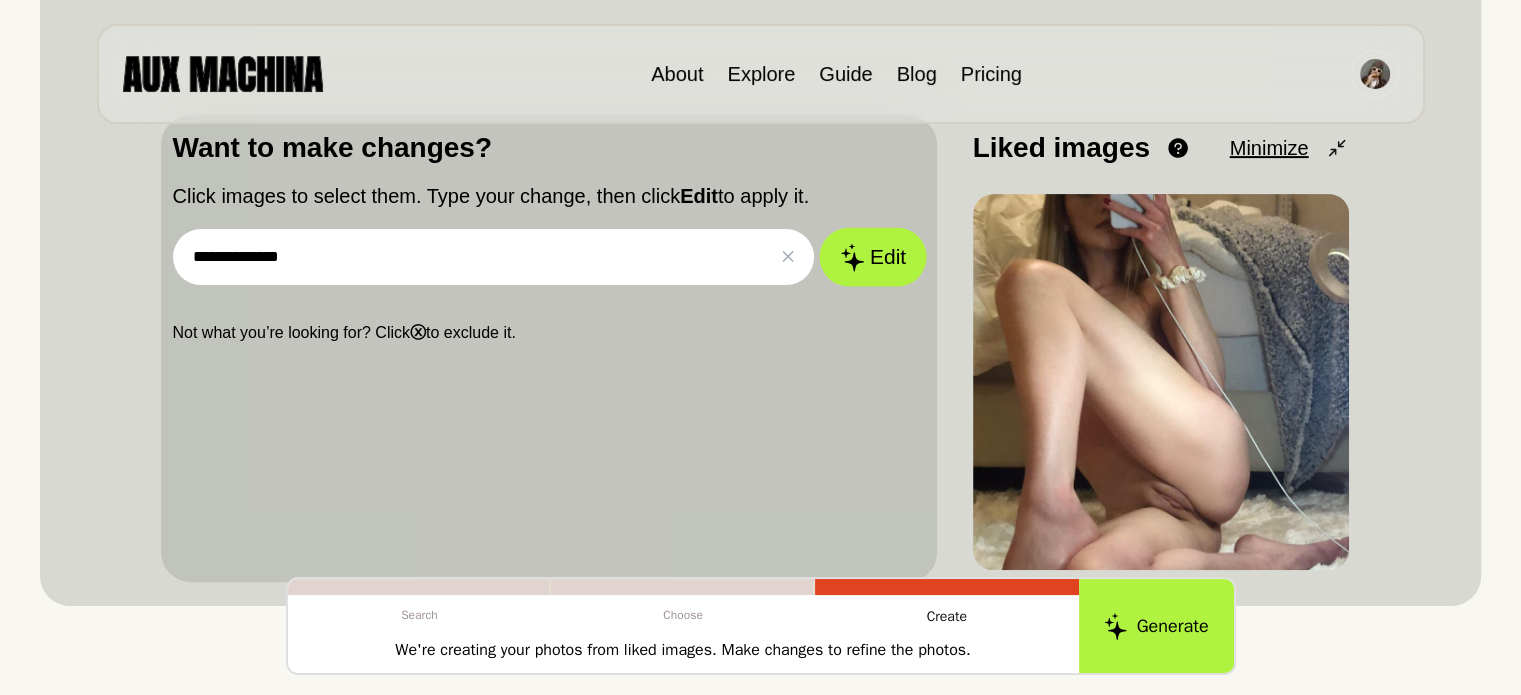 click on "Edit" at bounding box center (873, 257) 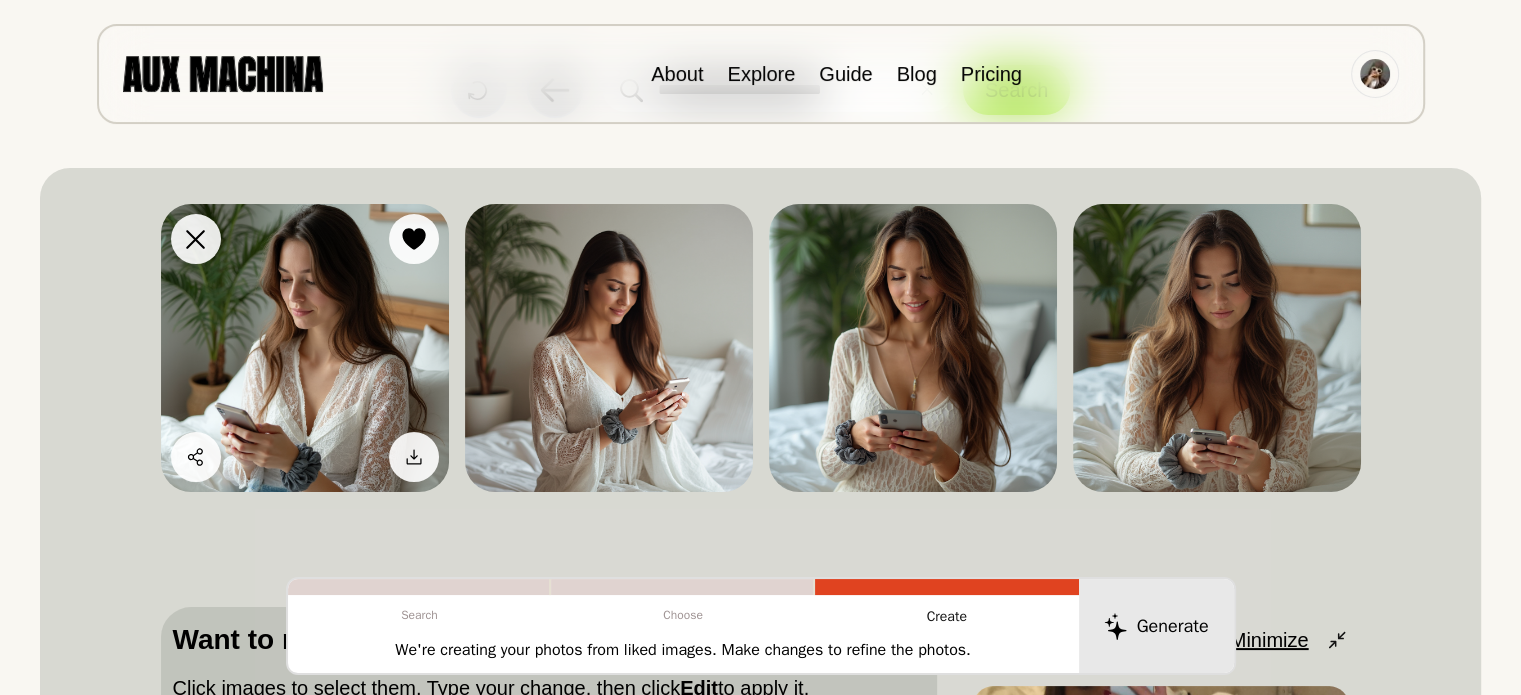 scroll, scrollTop: 104, scrollLeft: 0, axis: vertical 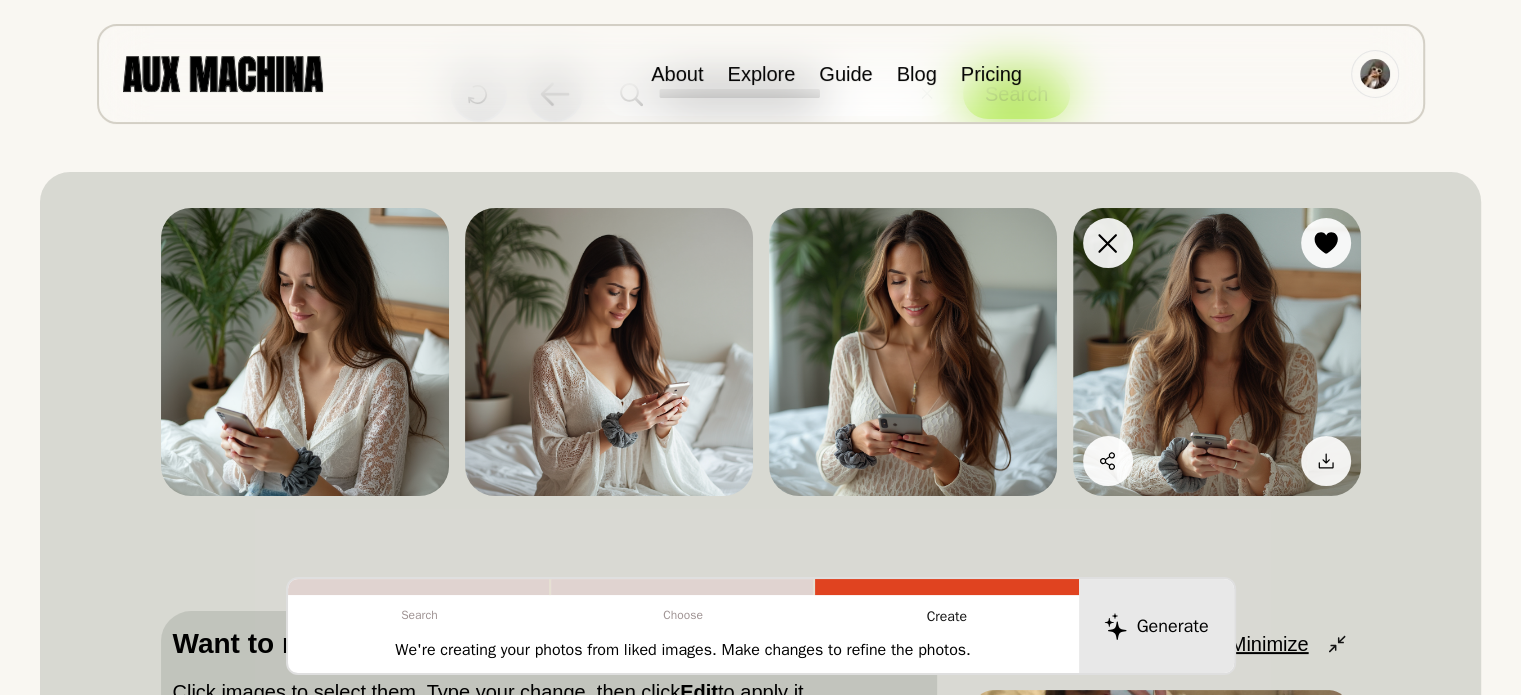 click at bounding box center [1217, 352] 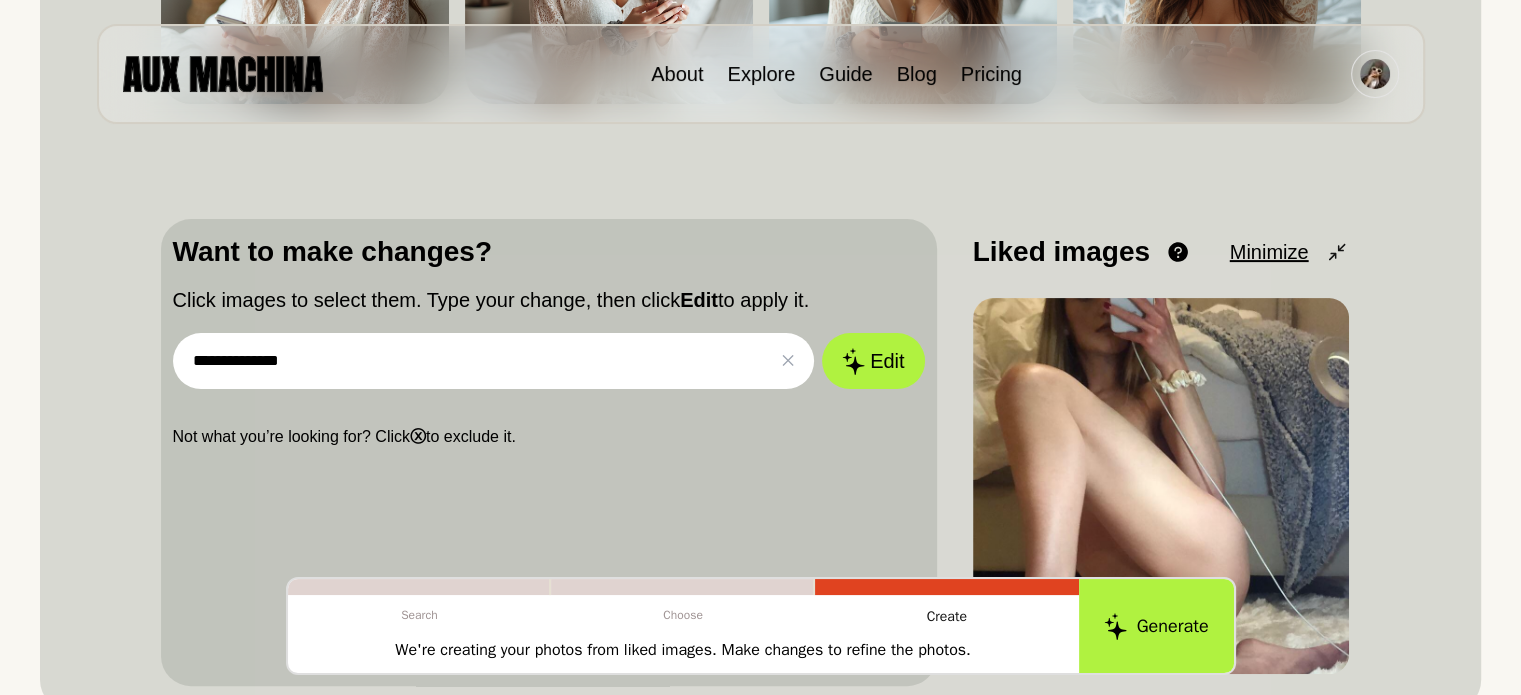 scroll, scrollTop: 504, scrollLeft: 0, axis: vertical 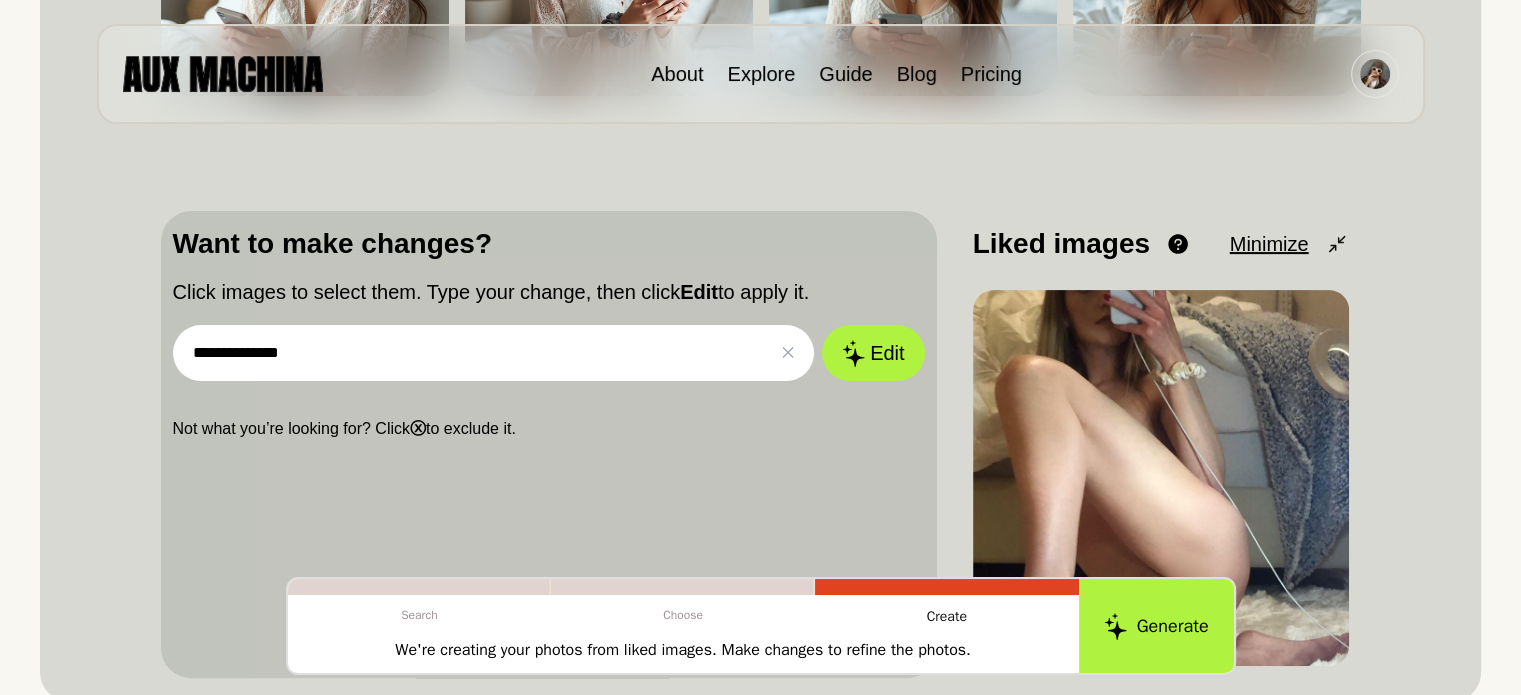 click on "**********" at bounding box center (494, 353) 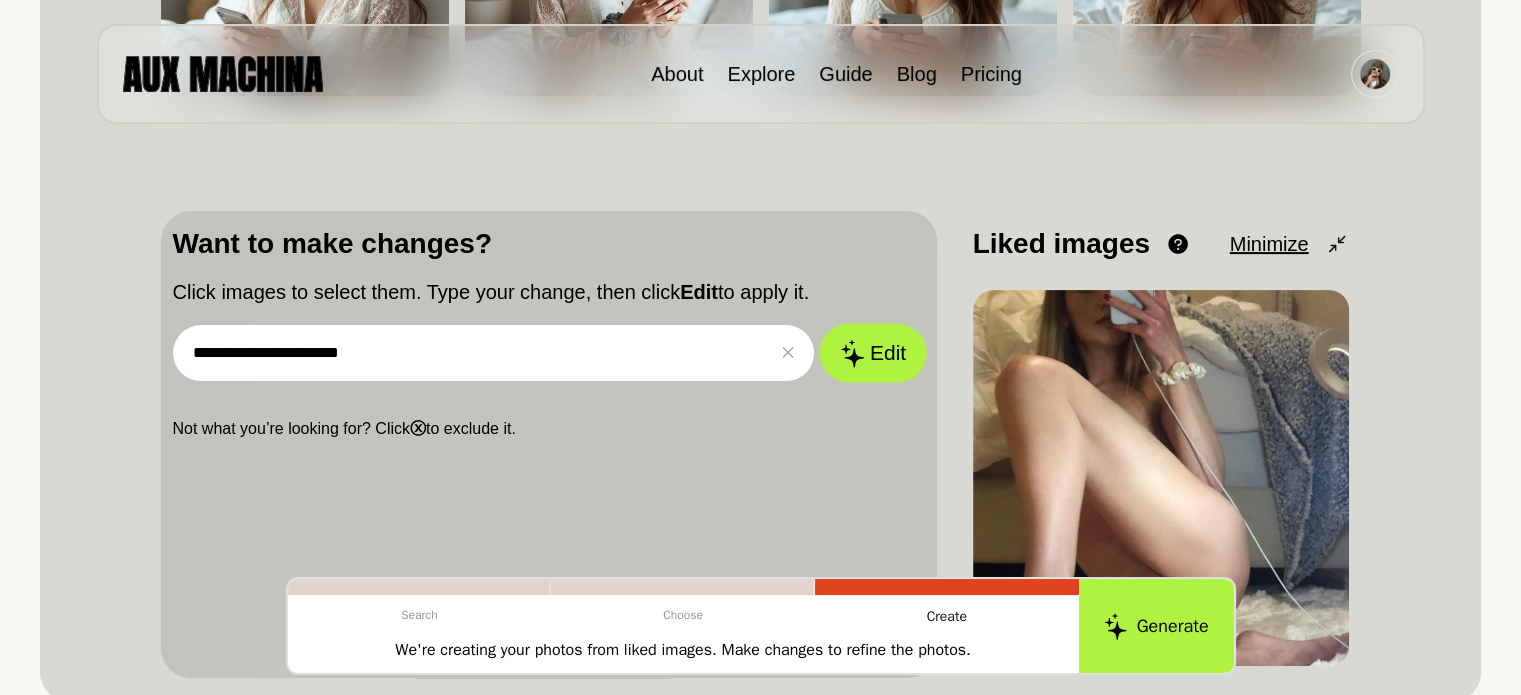 click on "Edit" at bounding box center [873, 353] 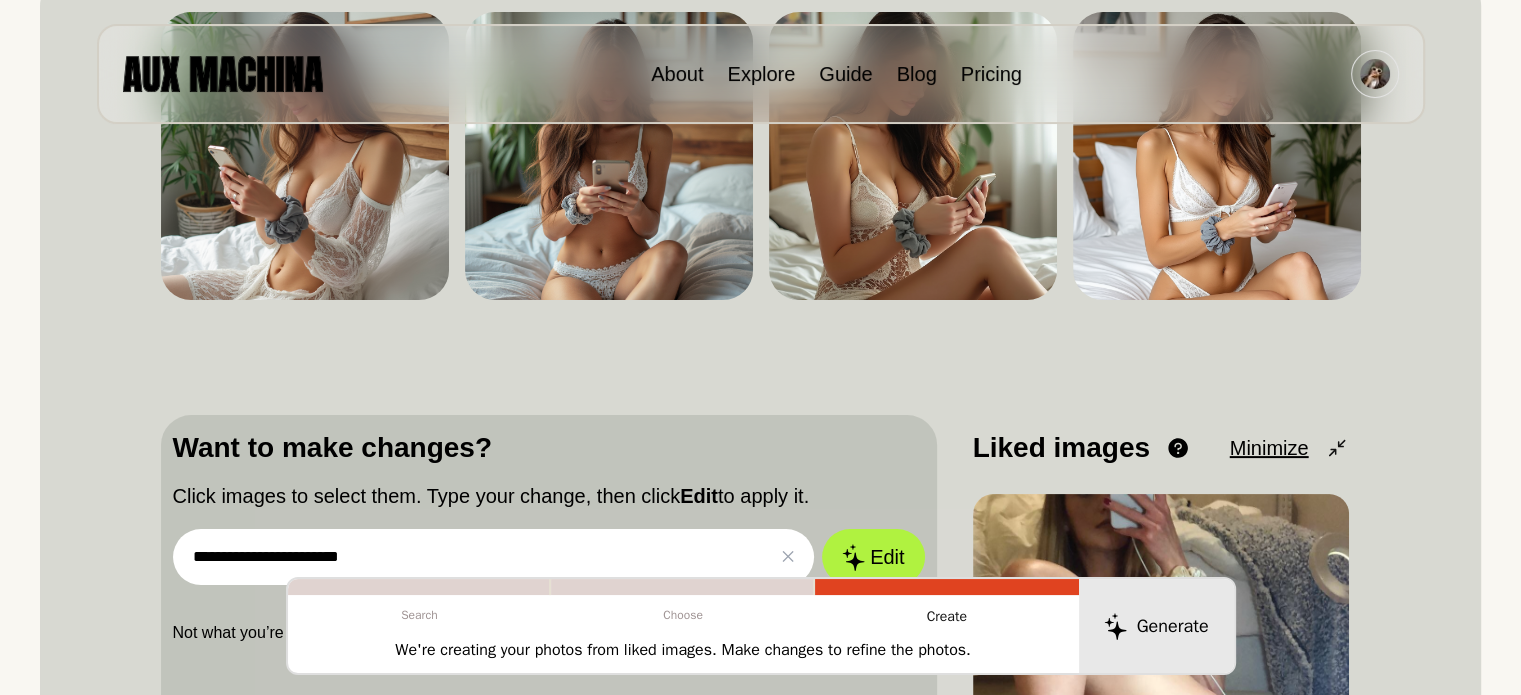 scroll, scrollTop: 304, scrollLeft: 0, axis: vertical 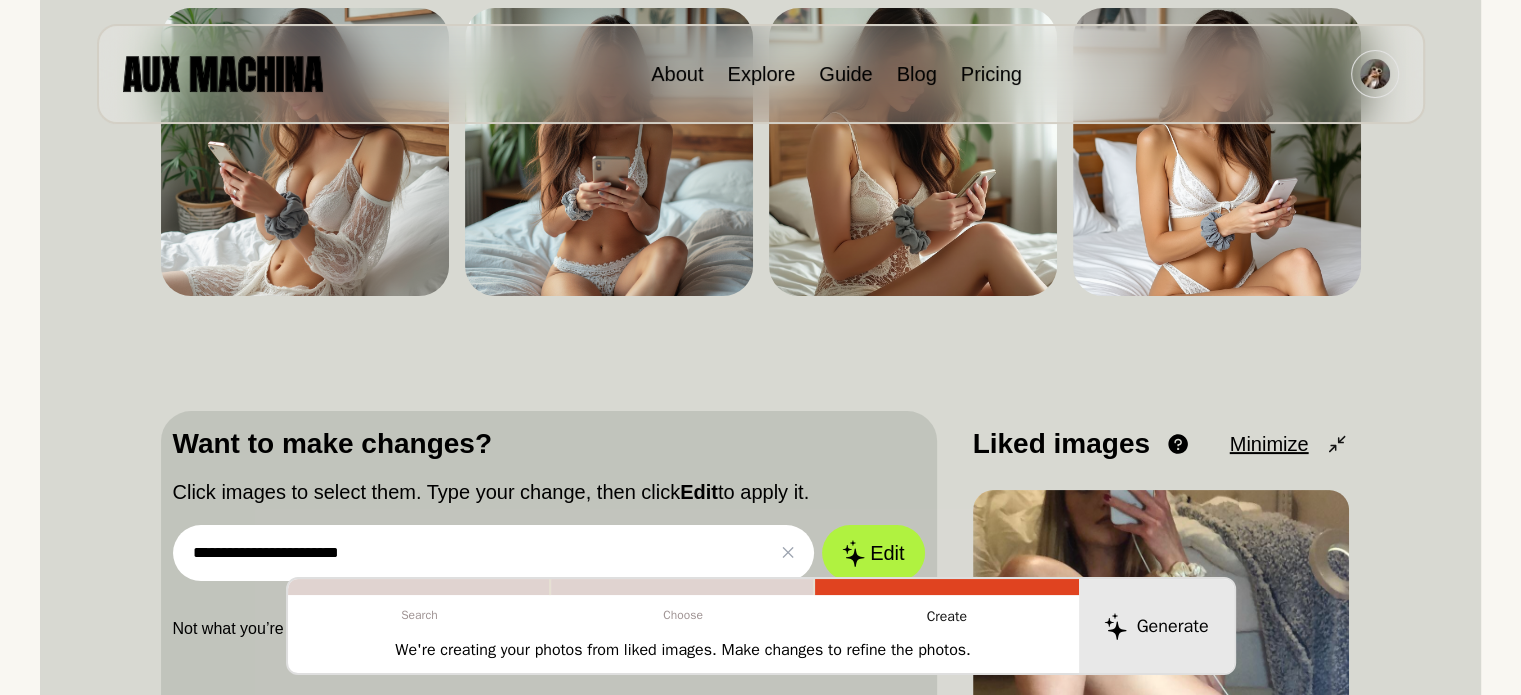 click on "**********" at bounding box center (494, 553) 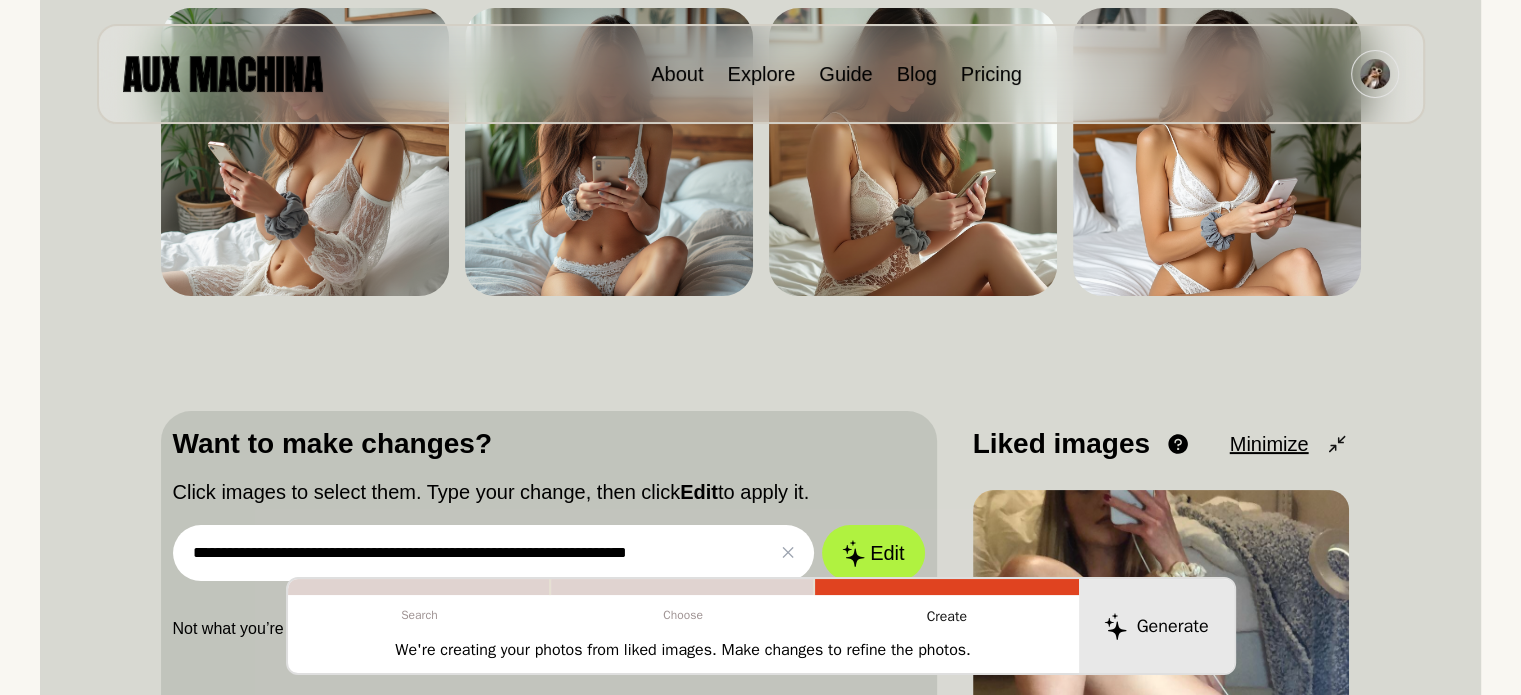 click on "Edit" at bounding box center (873, 553) 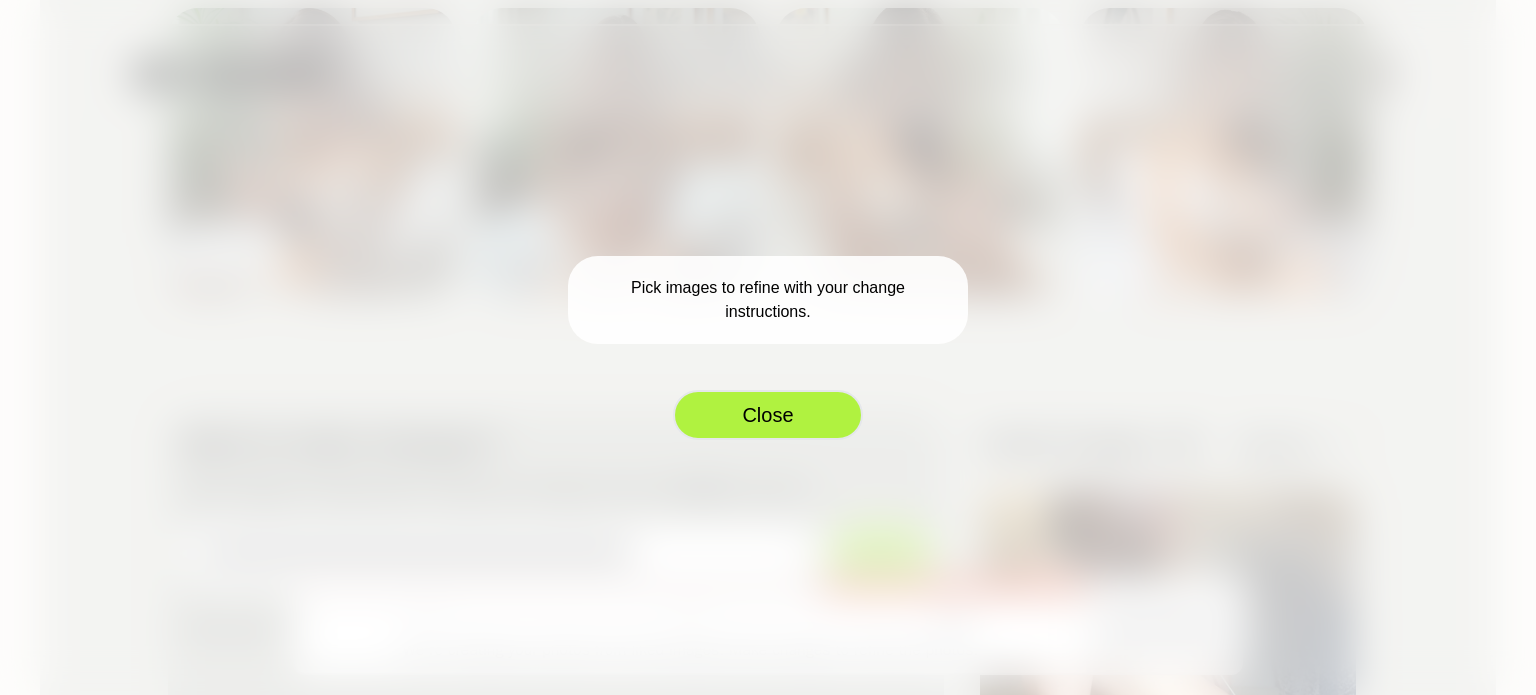 click on "Close" at bounding box center [768, 415] 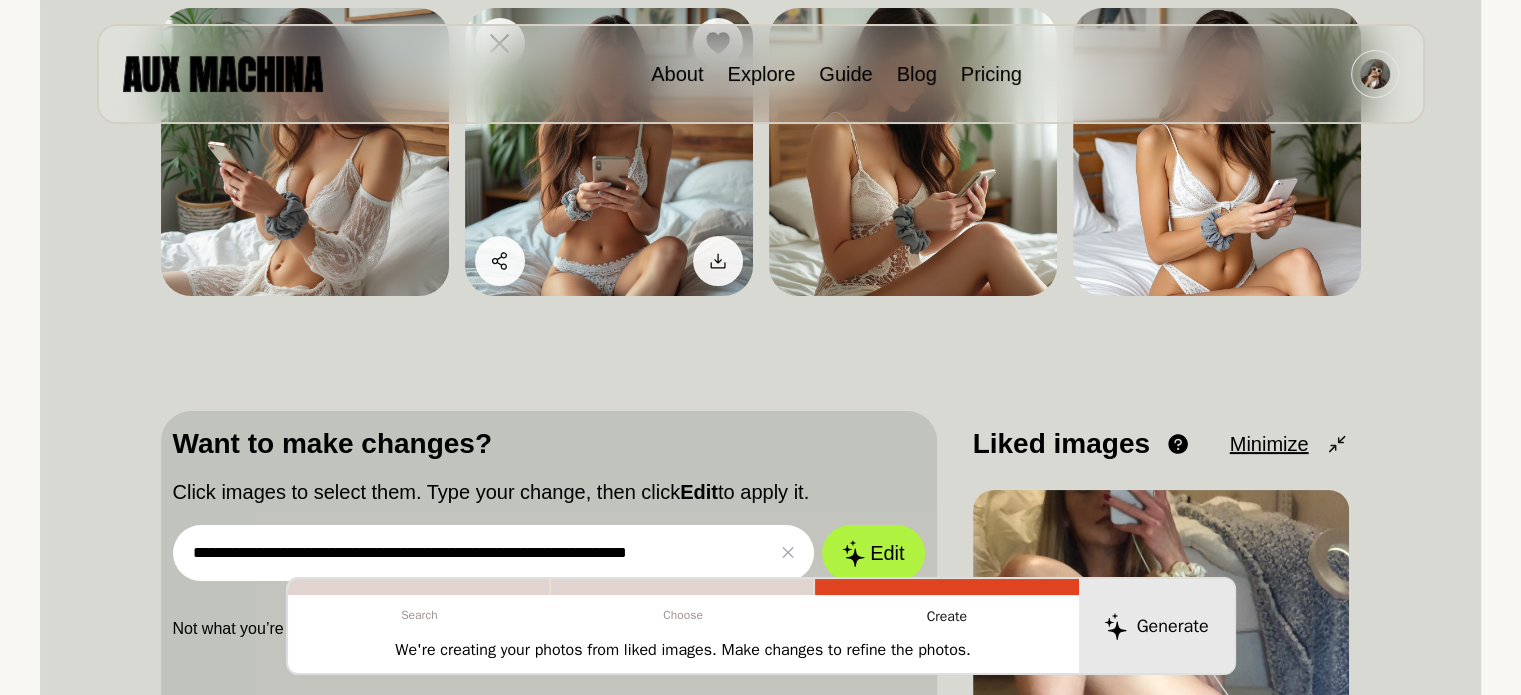 click at bounding box center [609, 152] 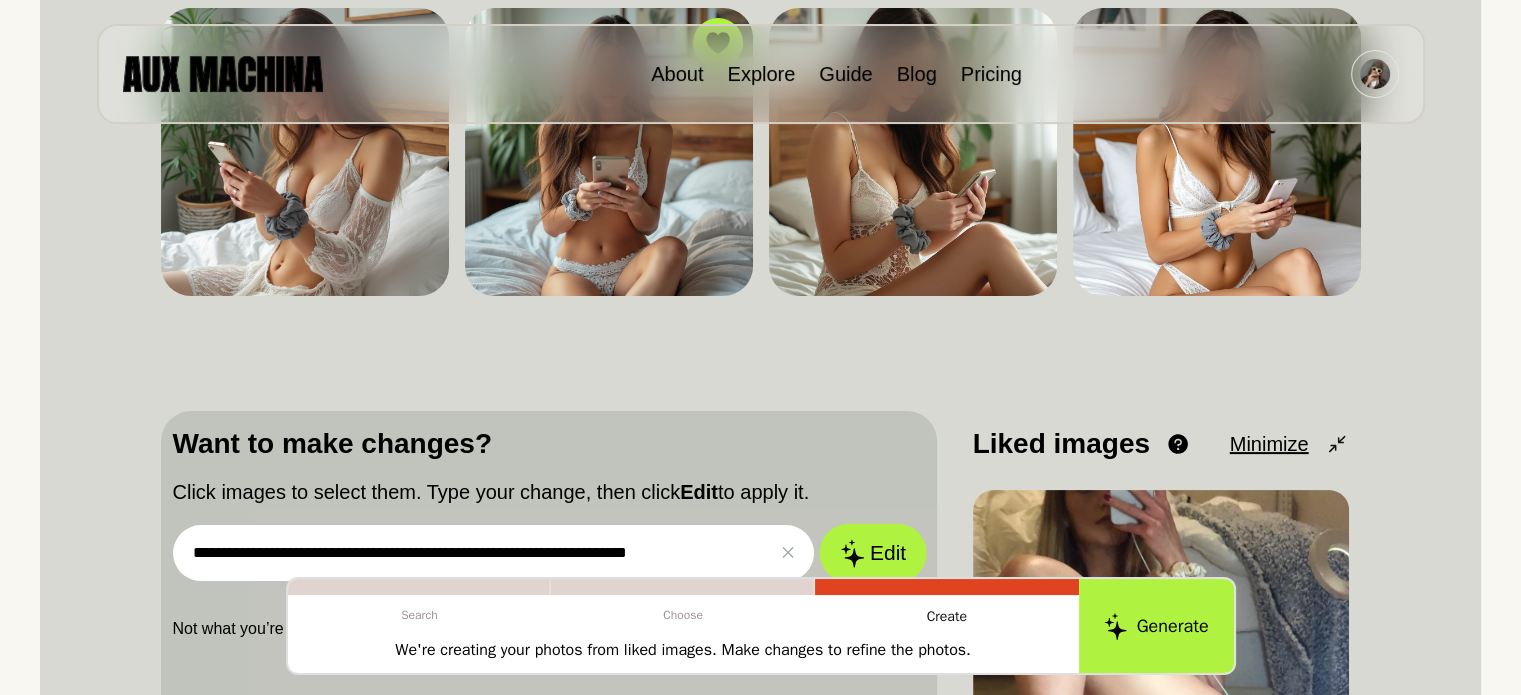 click on "Edit" at bounding box center [873, 553] 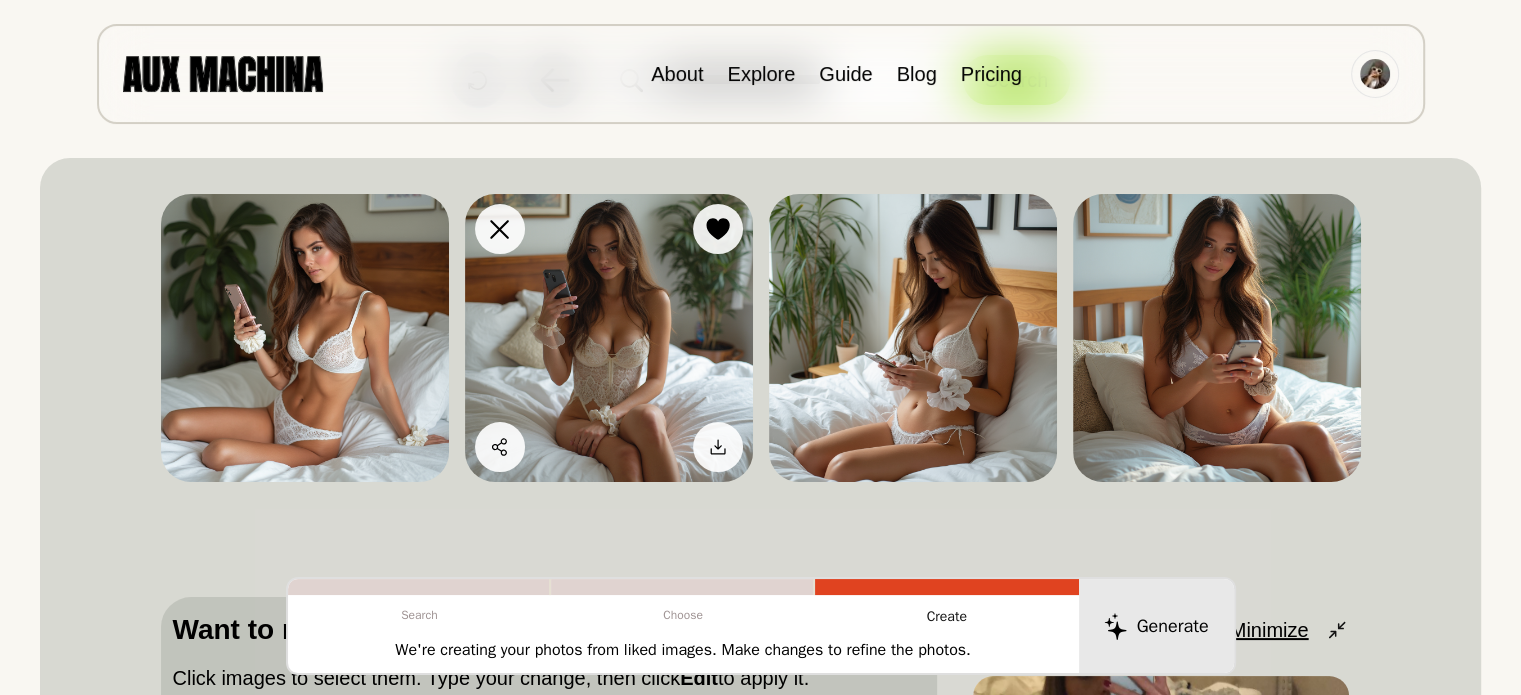 scroll, scrollTop: 104, scrollLeft: 0, axis: vertical 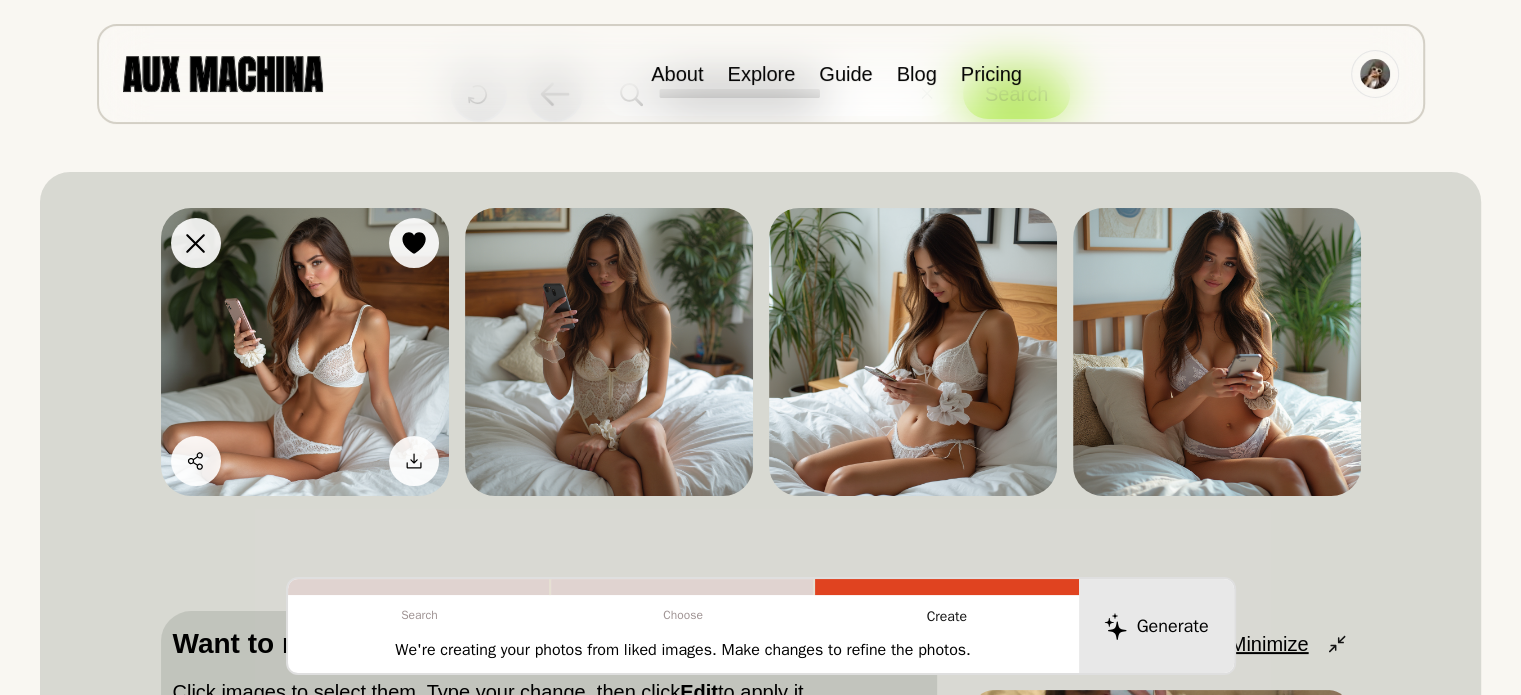 click at bounding box center (305, 352) 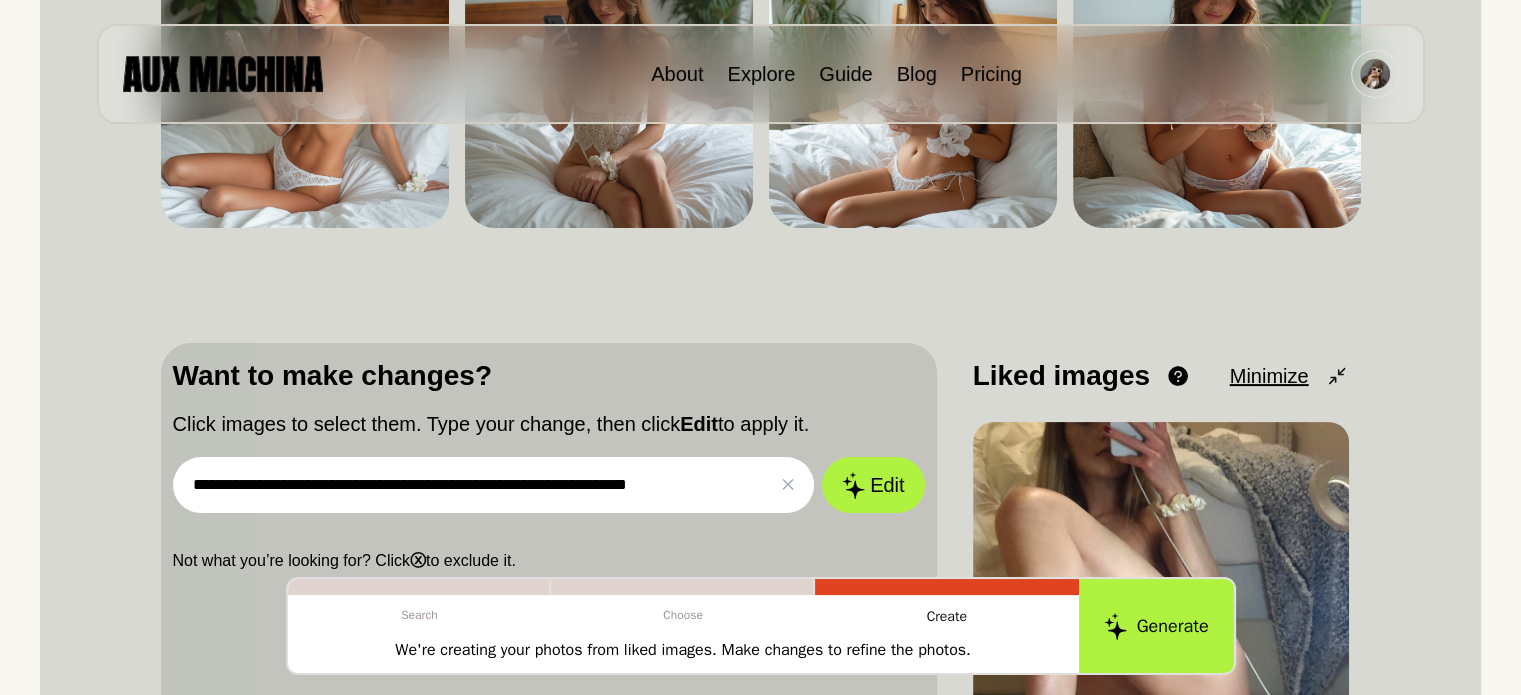 scroll, scrollTop: 404, scrollLeft: 0, axis: vertical 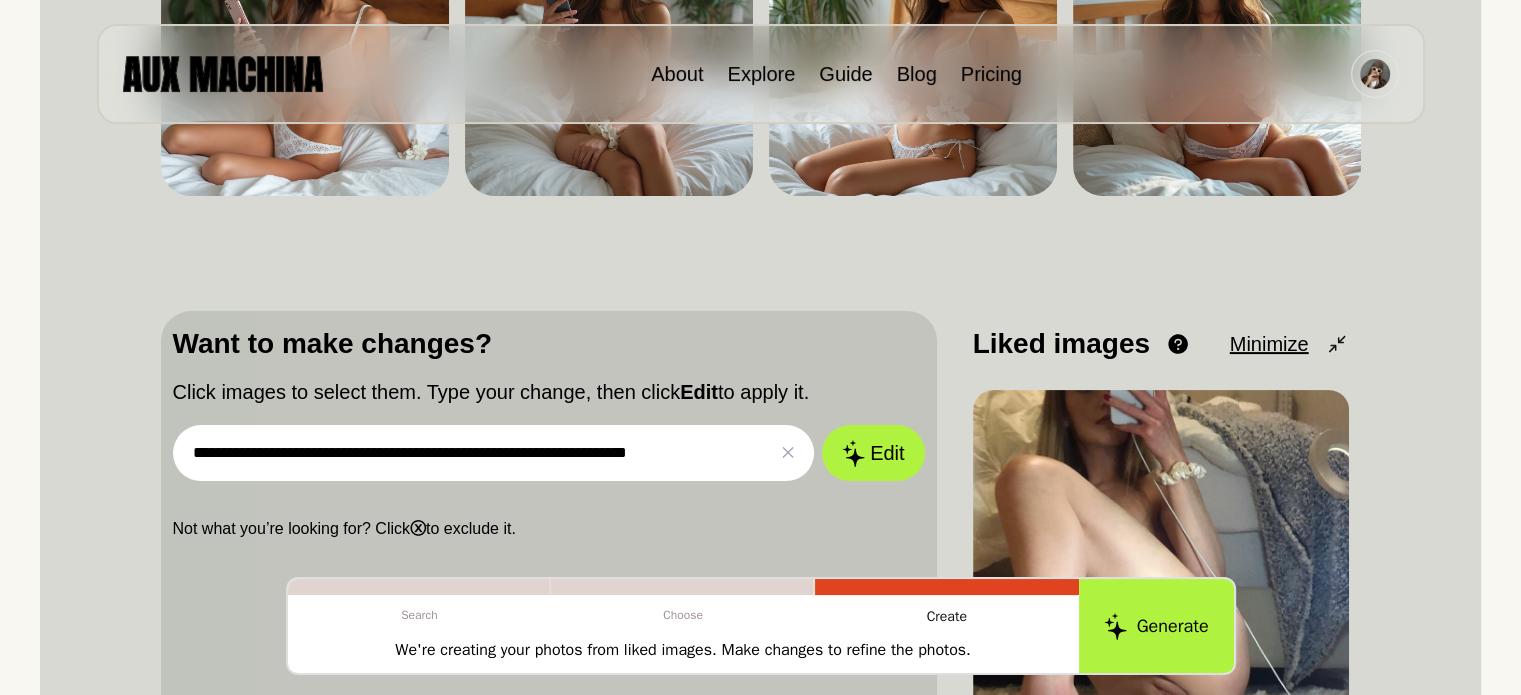 click on "**********" at bounding box center (494, 453) 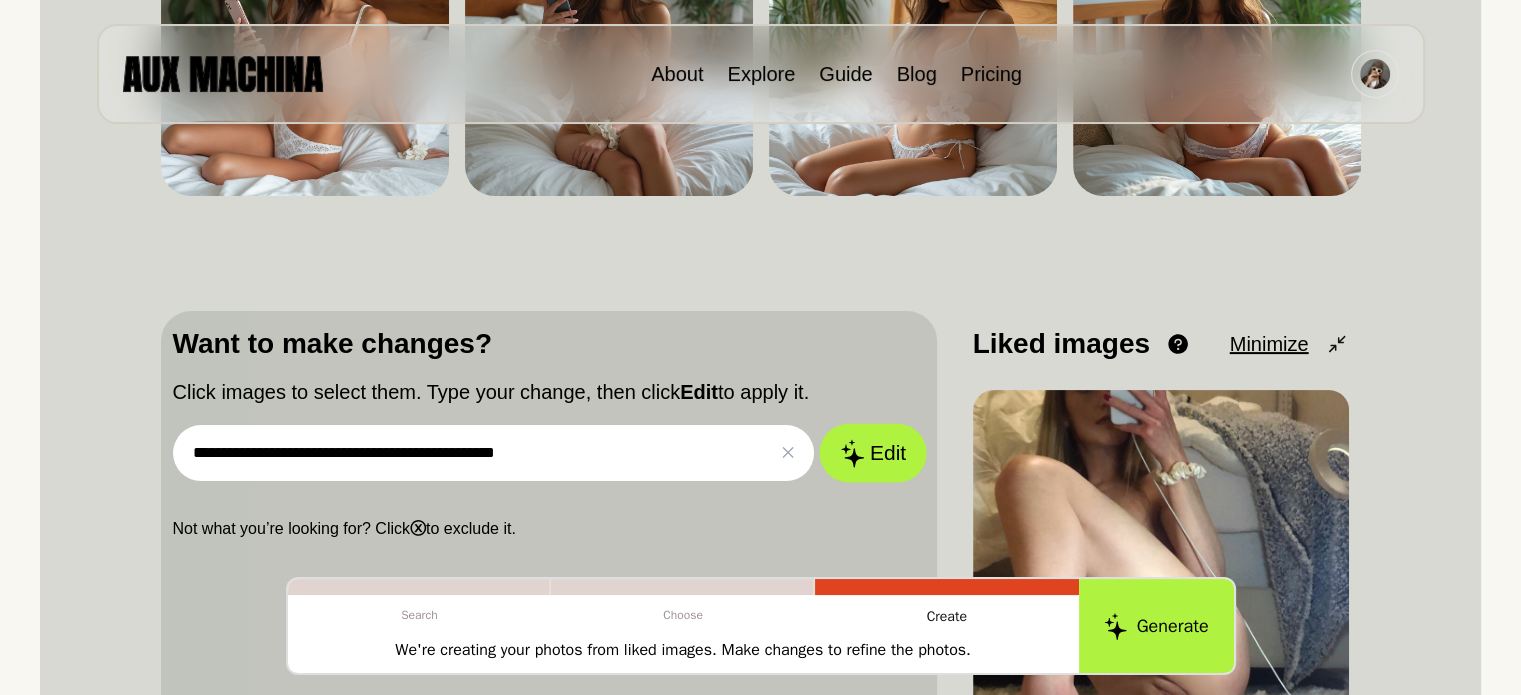 type on "**********" 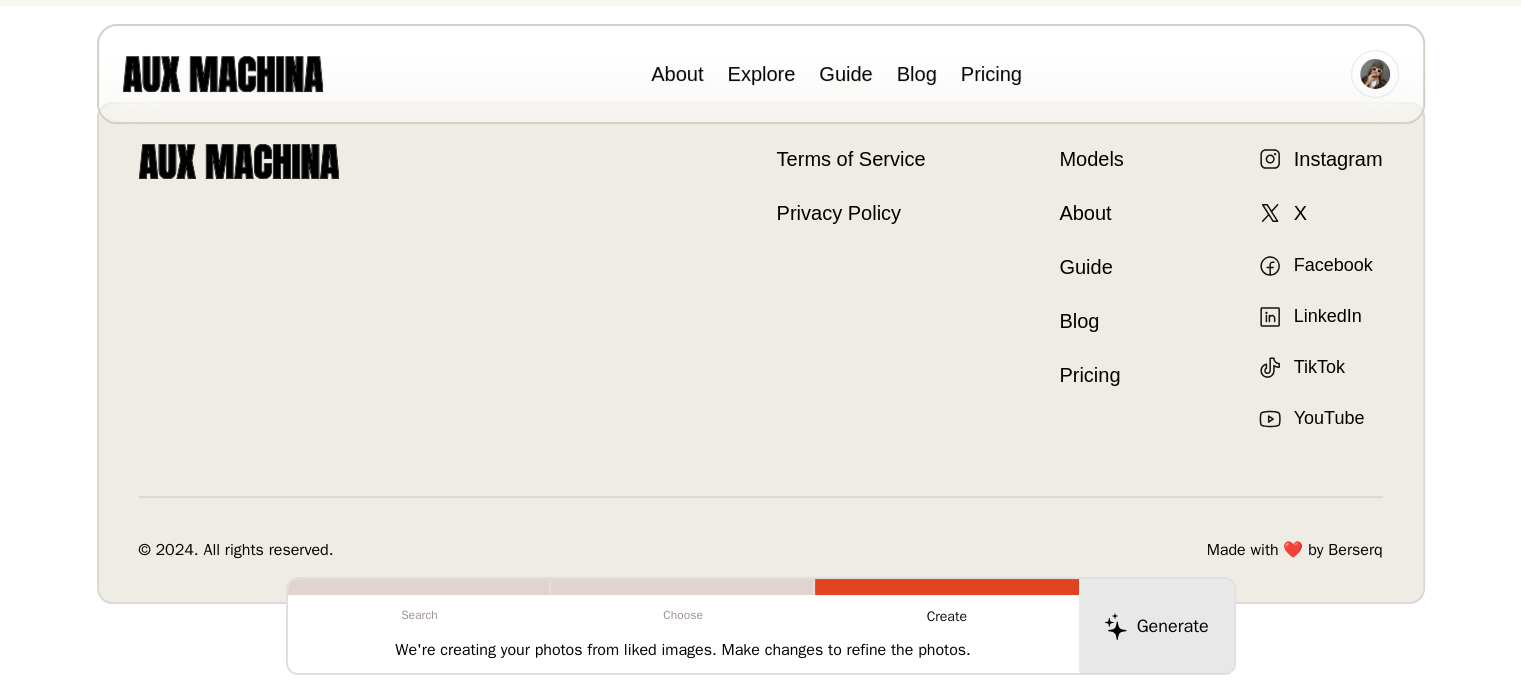 scroll, scrollTop: 1304, scrollLeft: 0, axis: vertical 